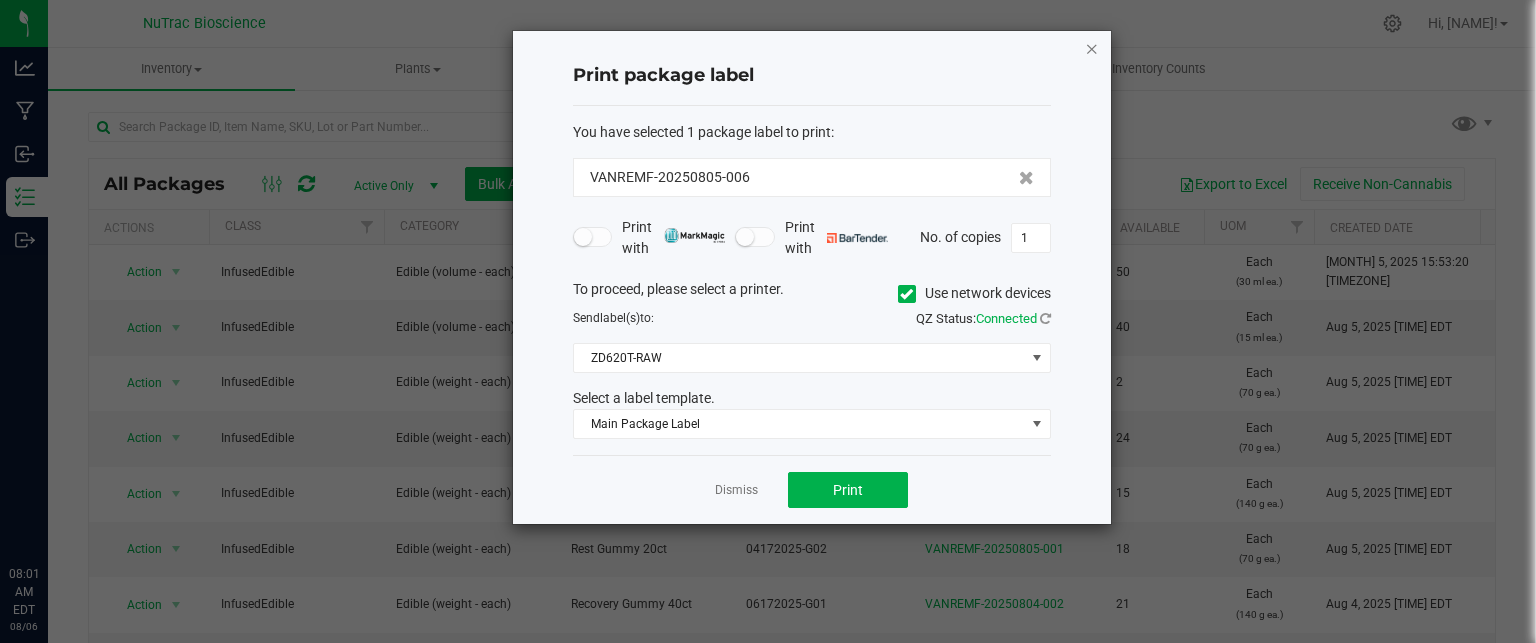 scroll, scrollTop: 0, scrollLeft: 0, axis: both 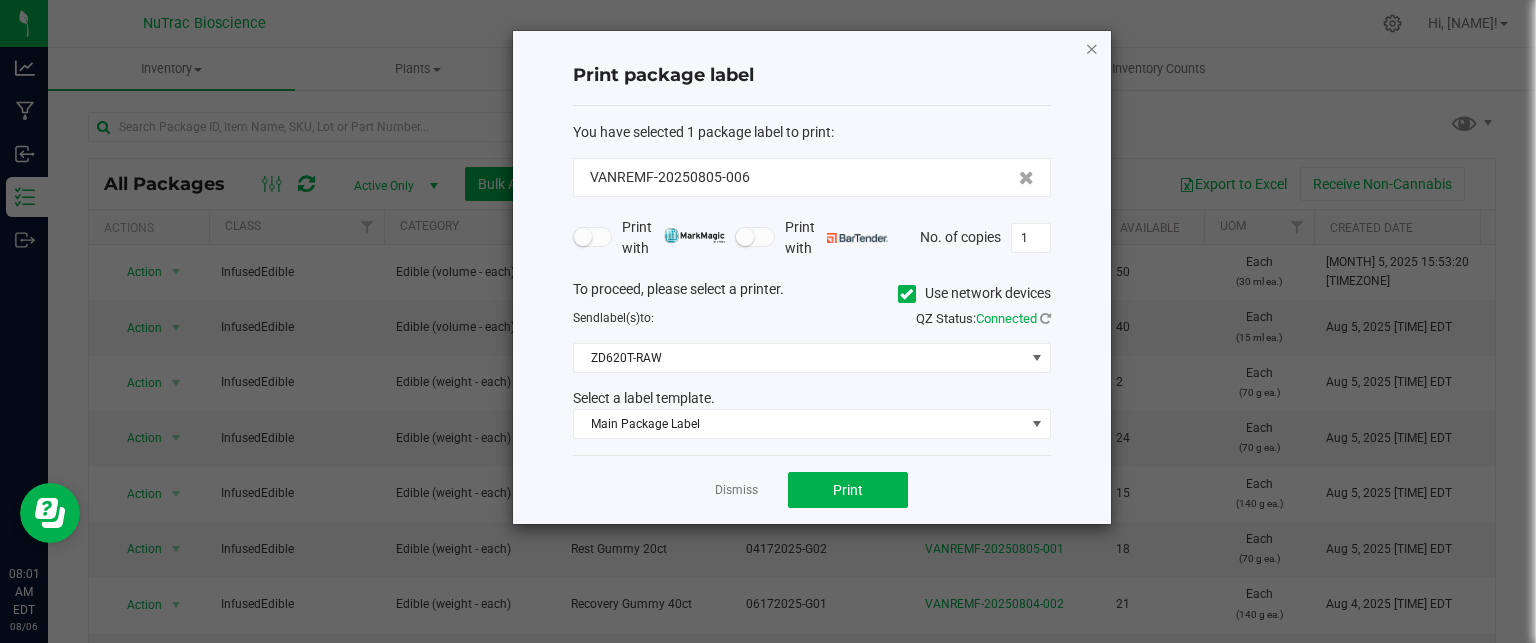 click 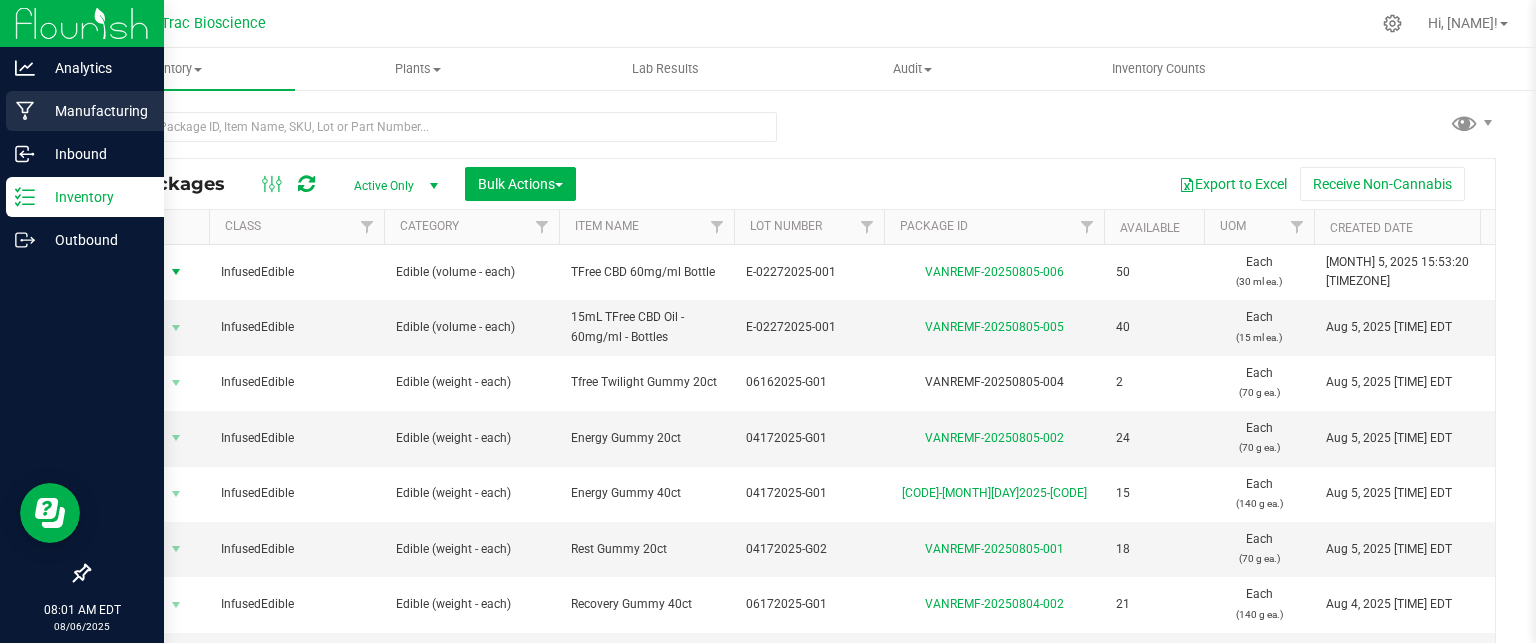 click on "Manufacturing" at bounding box center [95, 111] 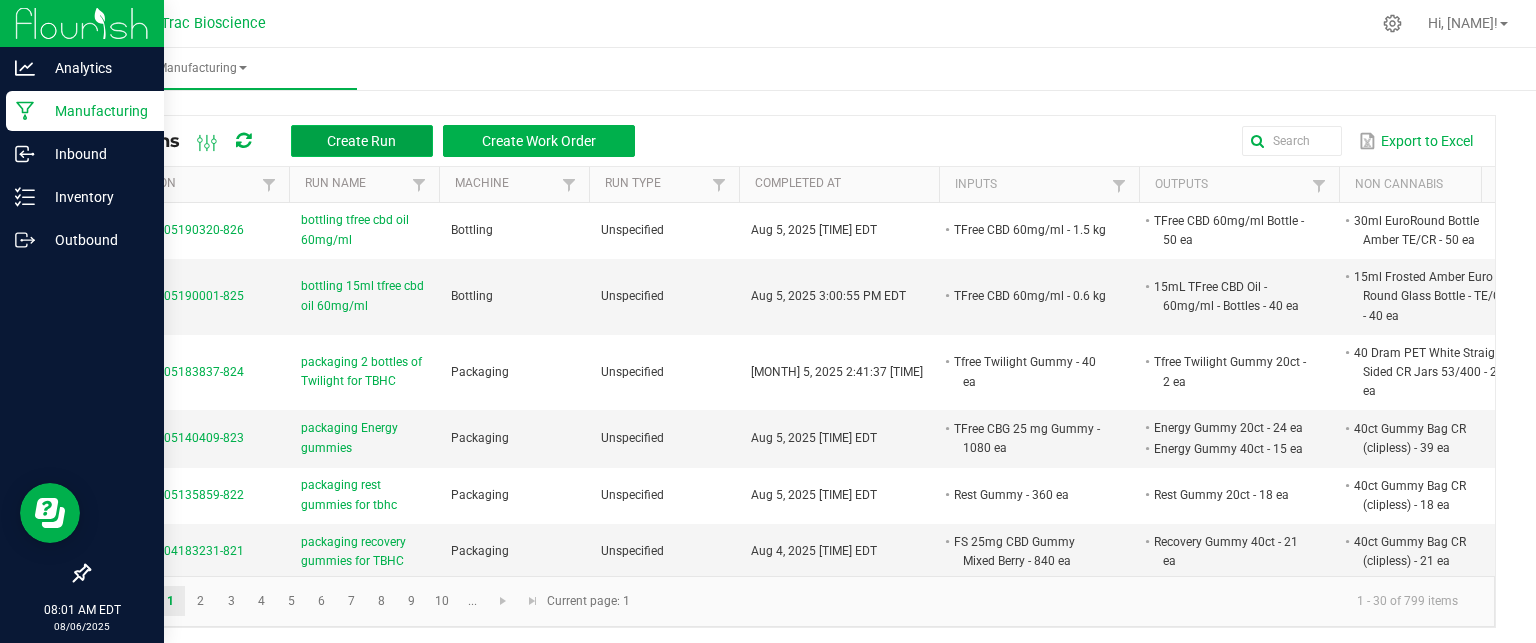click on "Create Run" at bounding box center [361, 141] 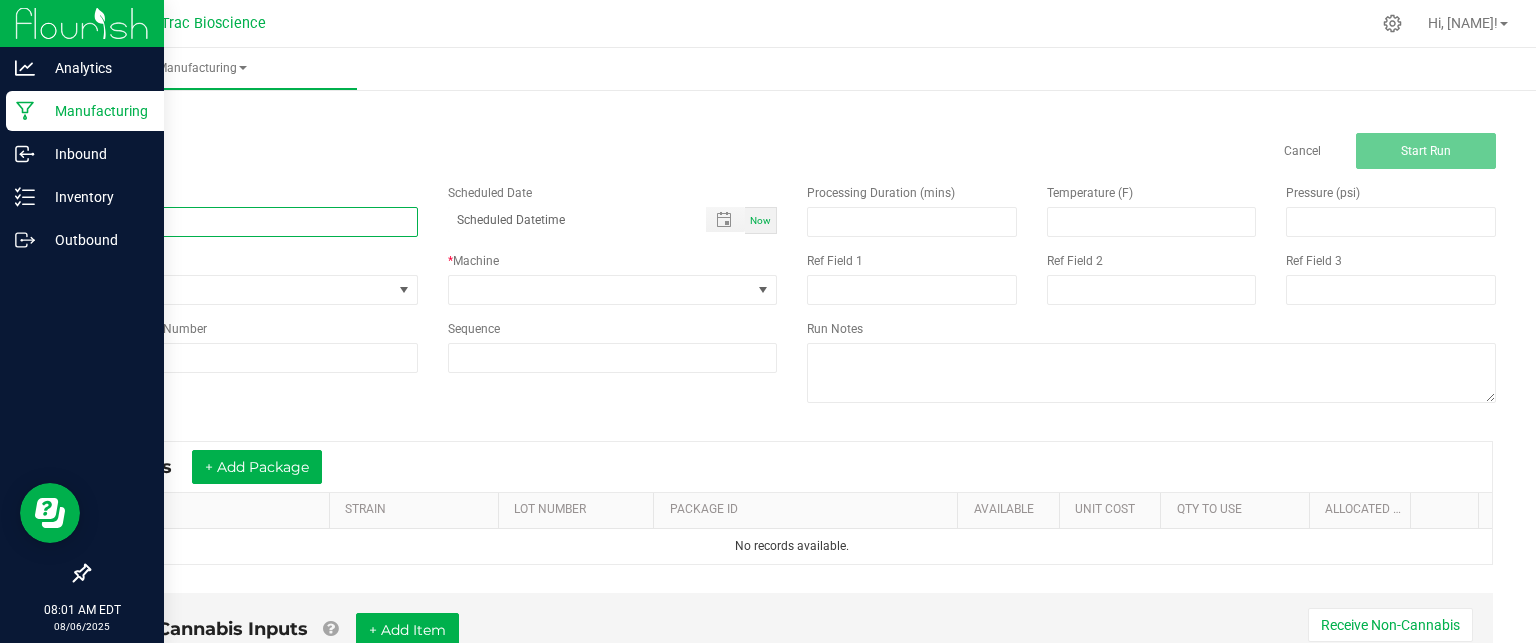 click at bounding box center (253, 222) 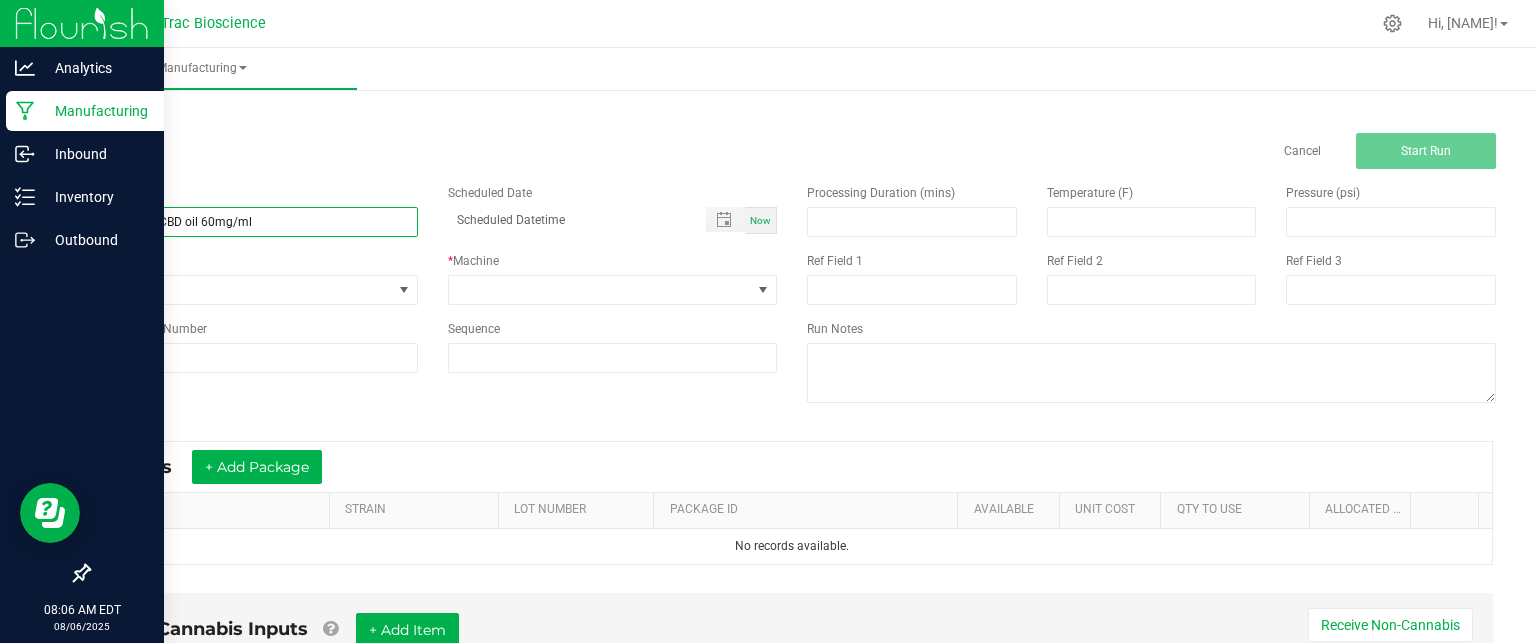 type on "bottling FS CBD oil 60mg/ml" 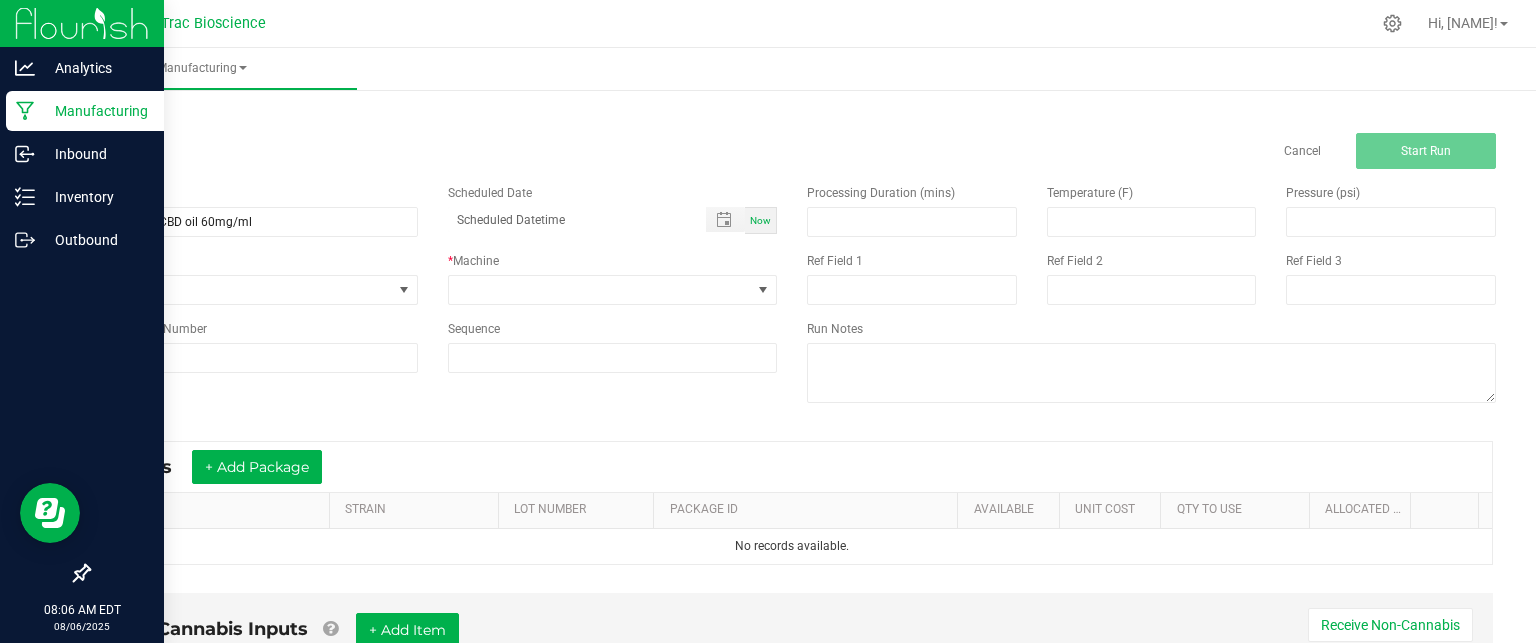 click on "Now" at bounding box center [760, 220] 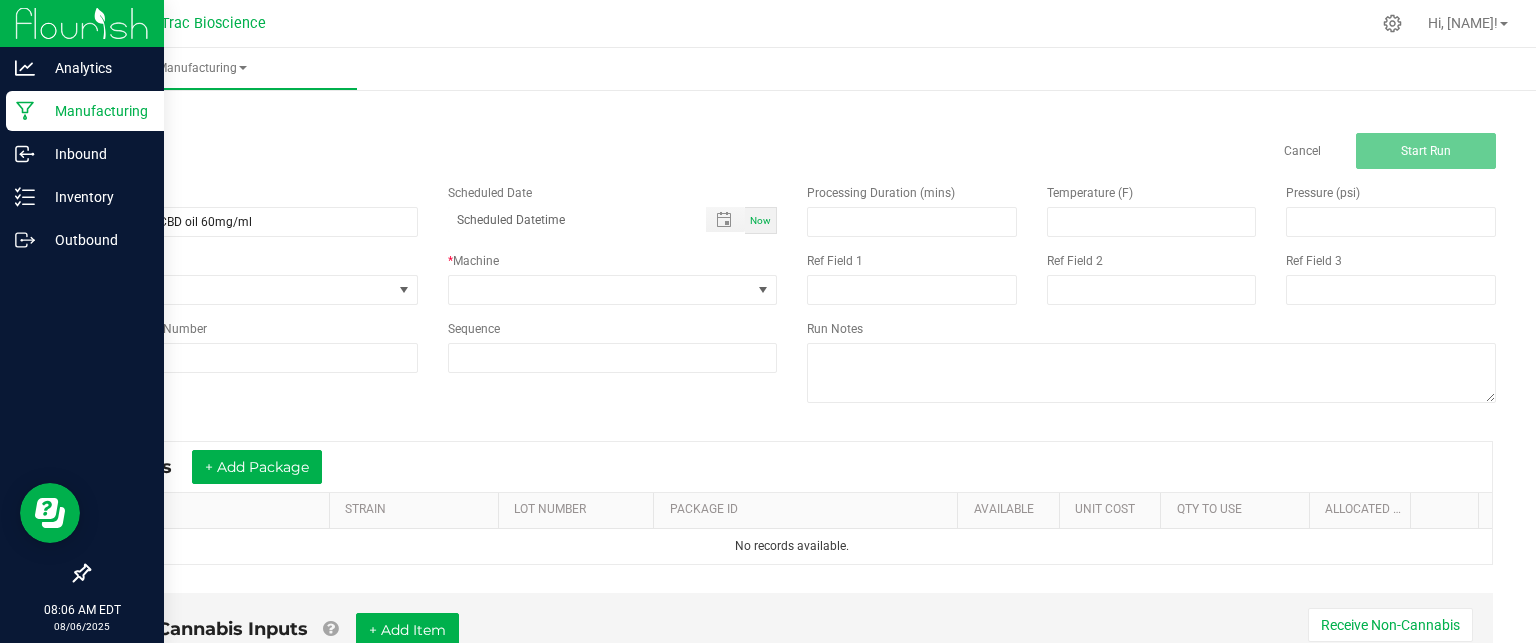 type on "[DATE] [TIME] AM" 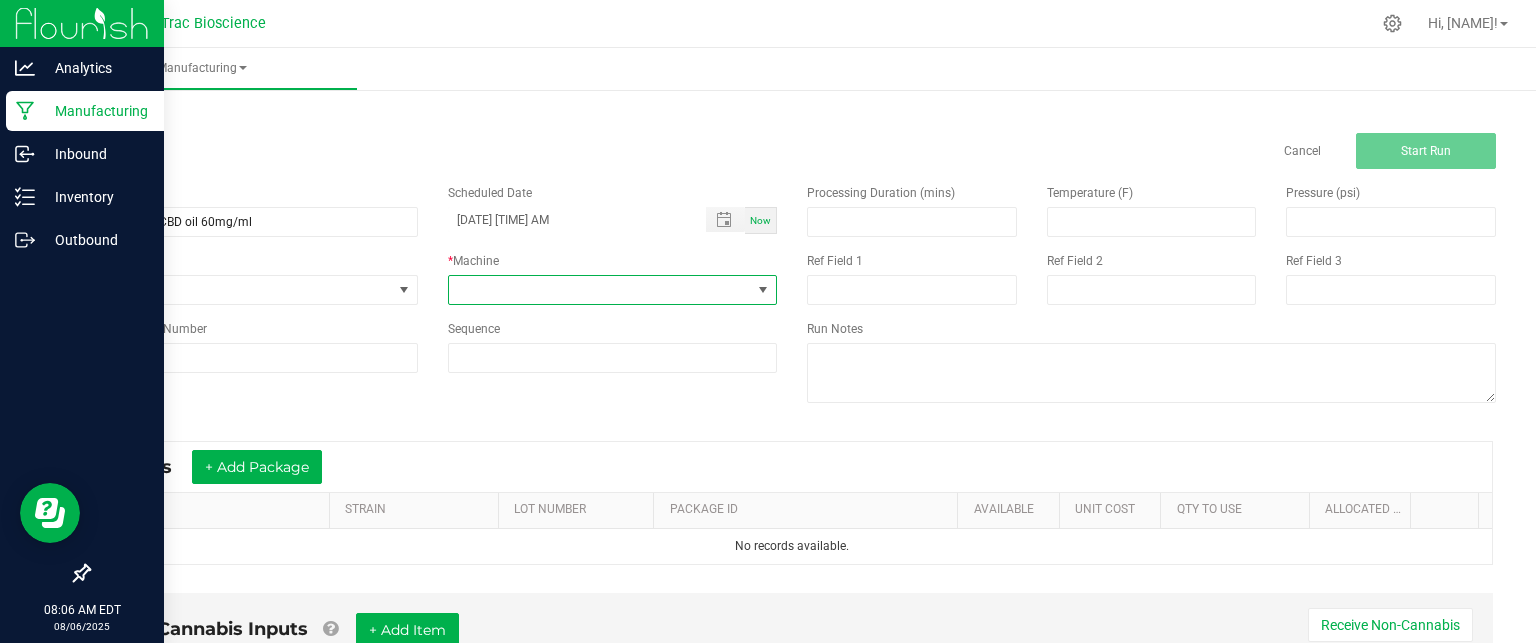 click at bounding box center [763, 290] 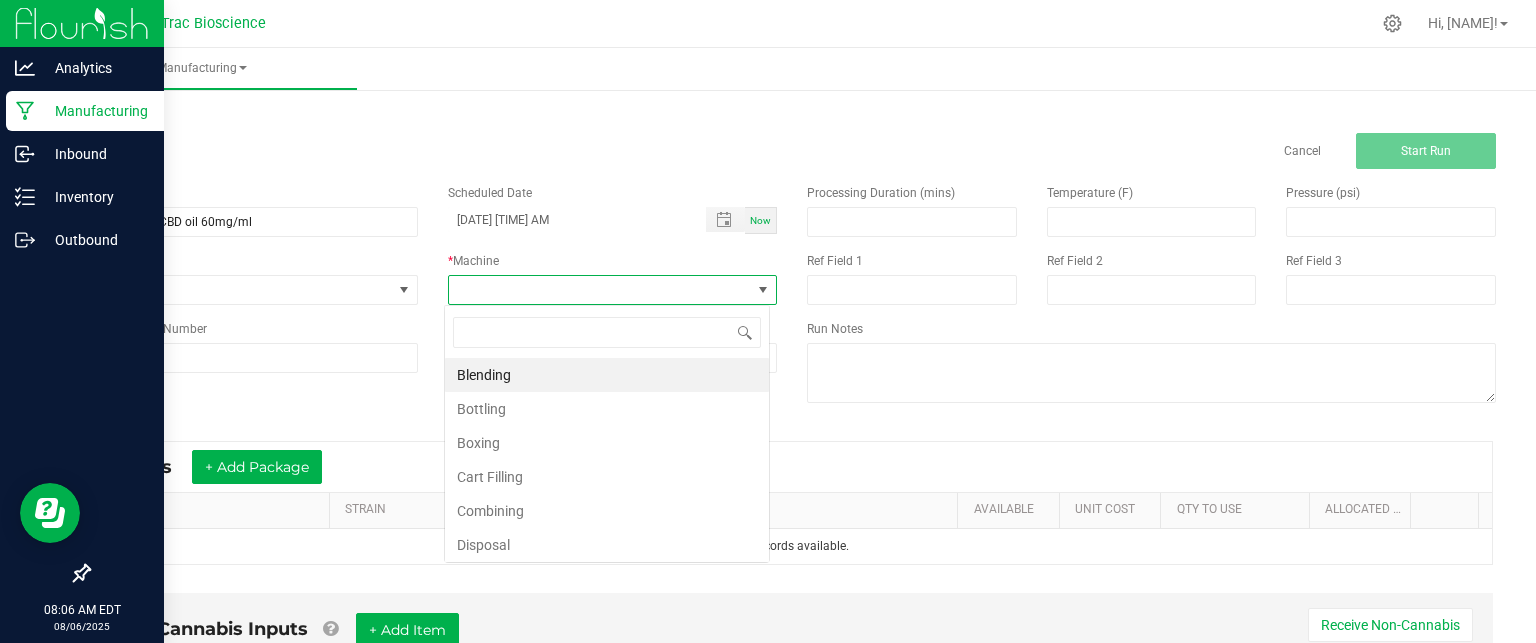 scroll, scrollTop: 99970, scrollLeft: 99674, axis: both 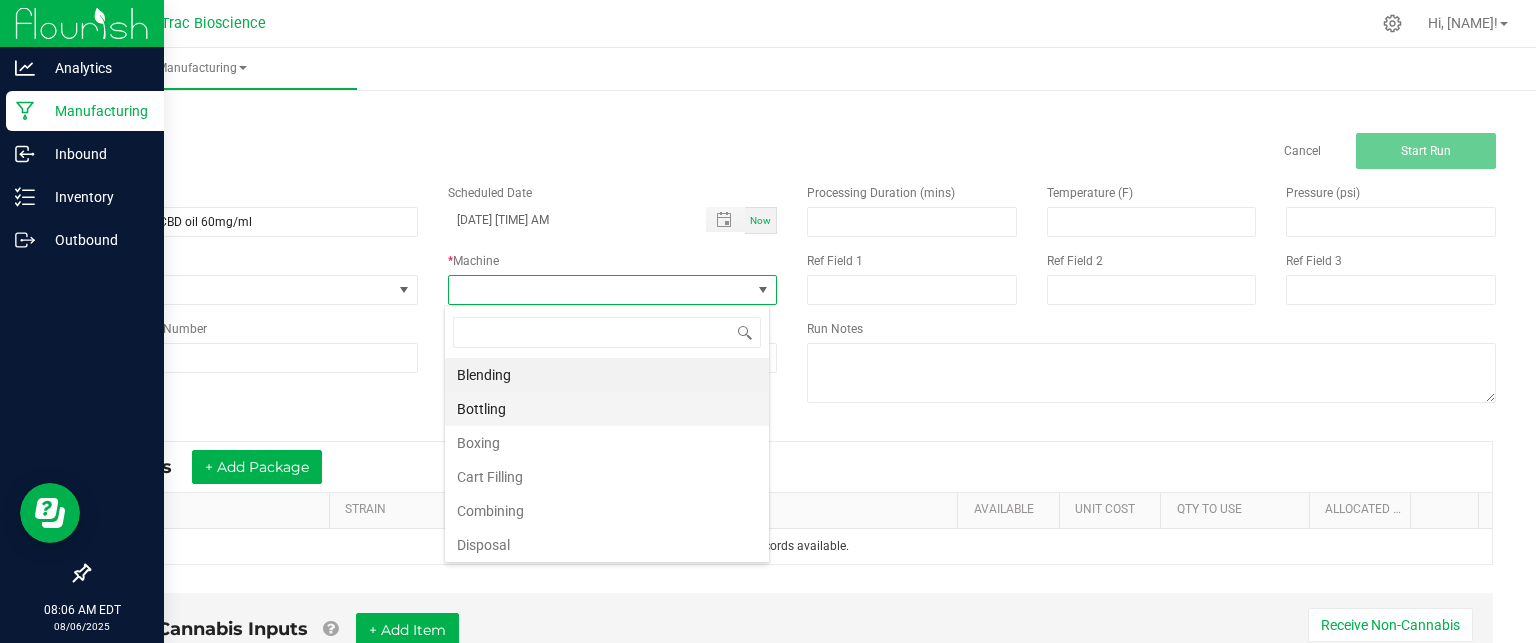 click on "Bottling" at bounding box center (607, 409) 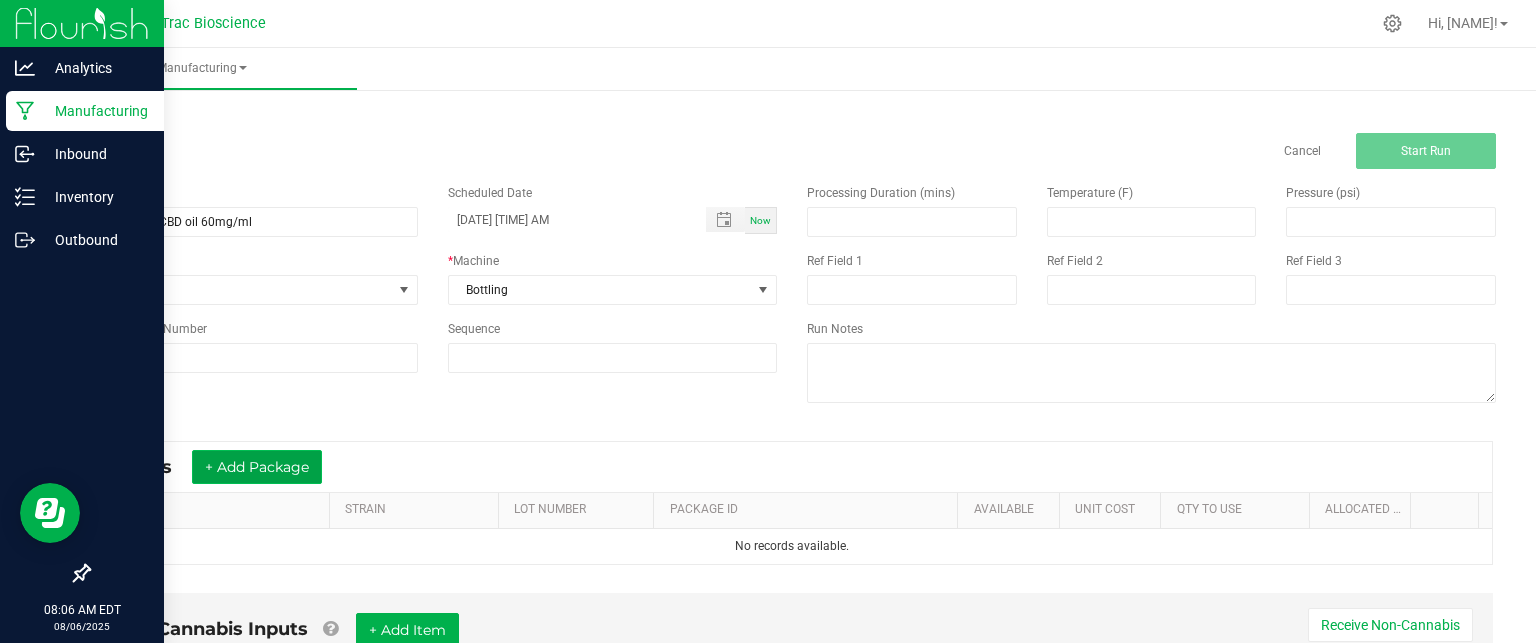 click on "+ Add Package" at bounding box center [257, 467] 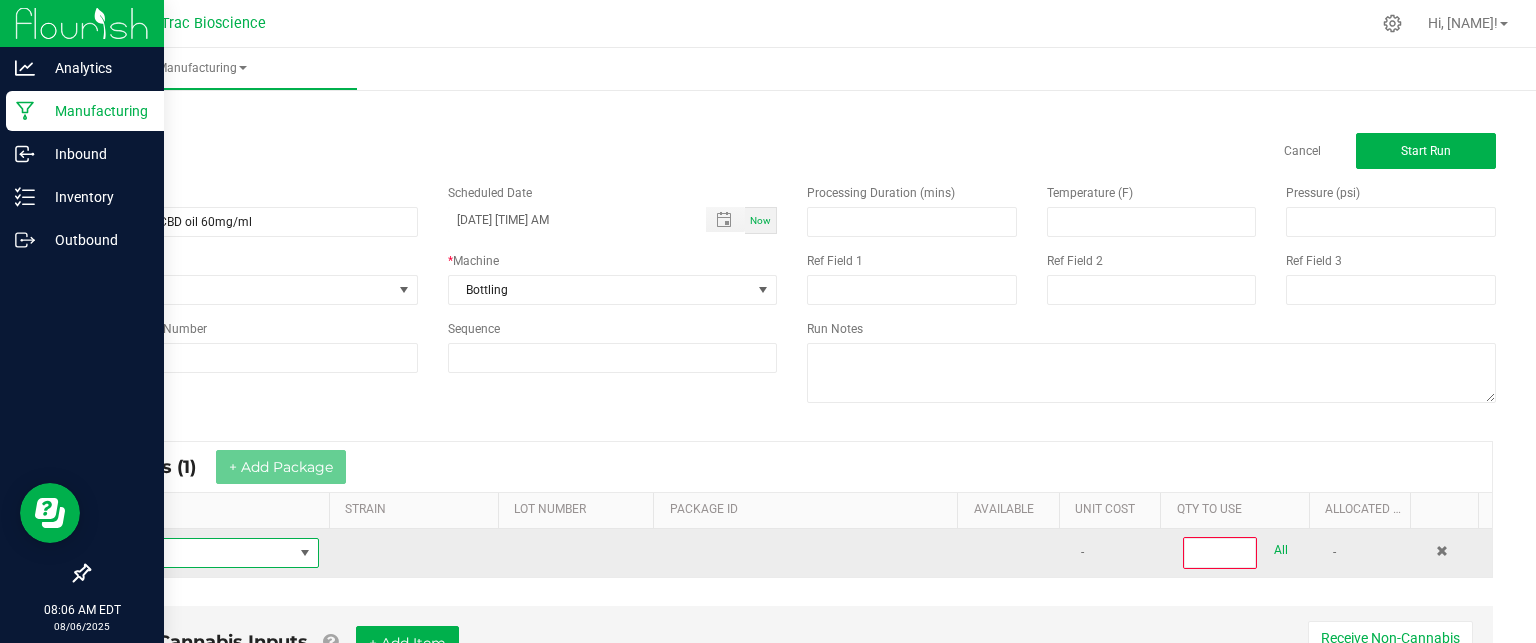 click at bounding box center (305, 553) 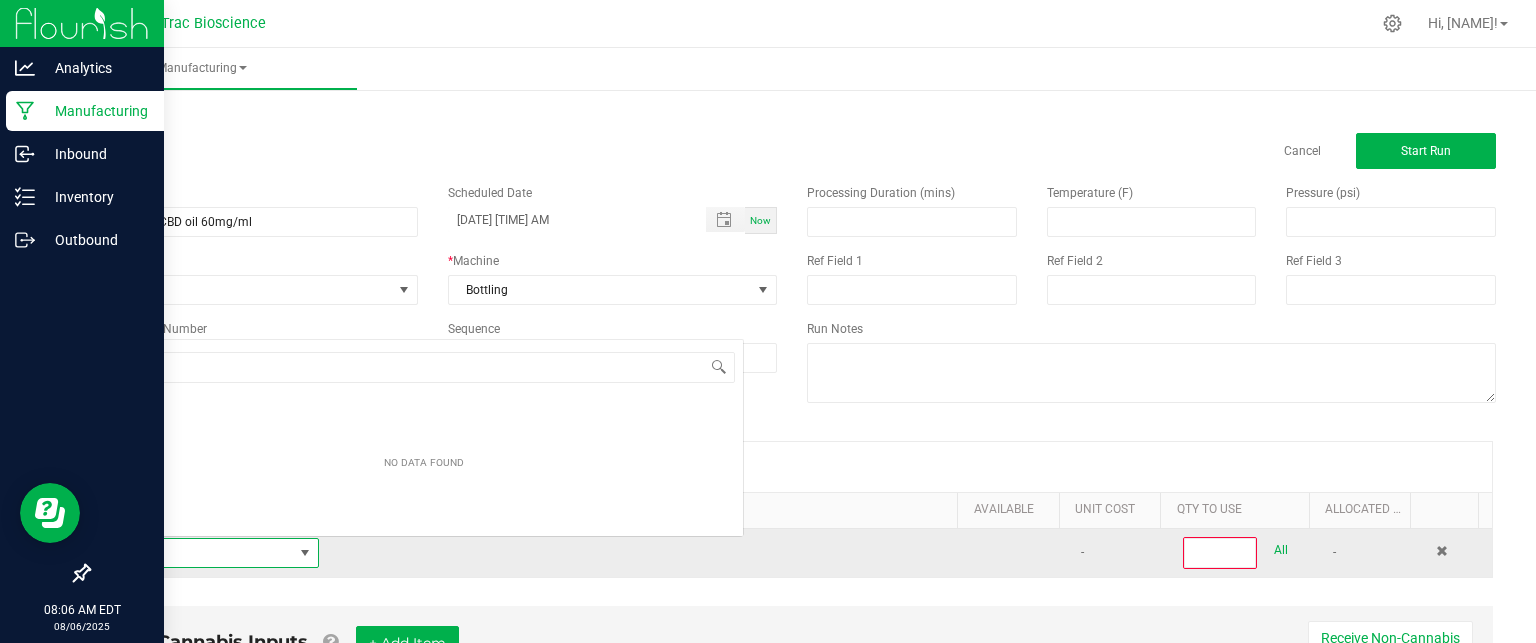scroll, scrollTop: 0, scrollLeft: 0, axis: both 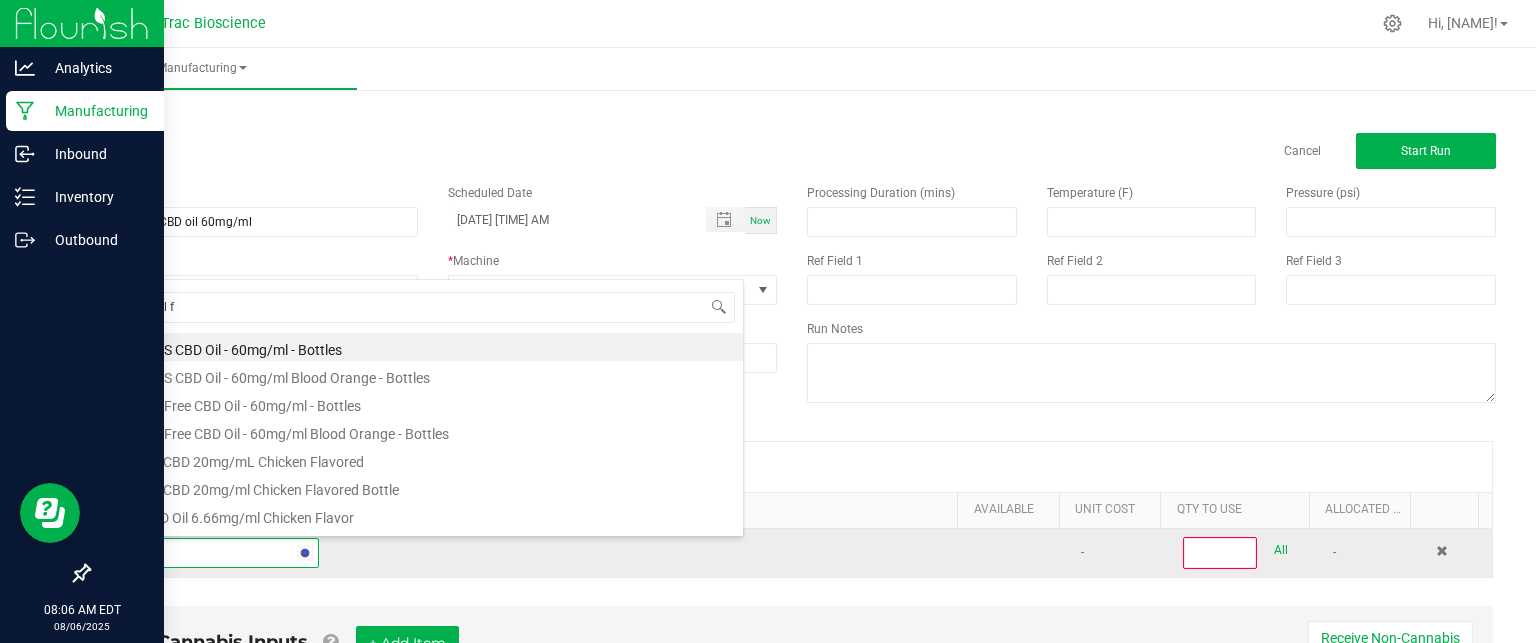 type on "cbd oil fs" 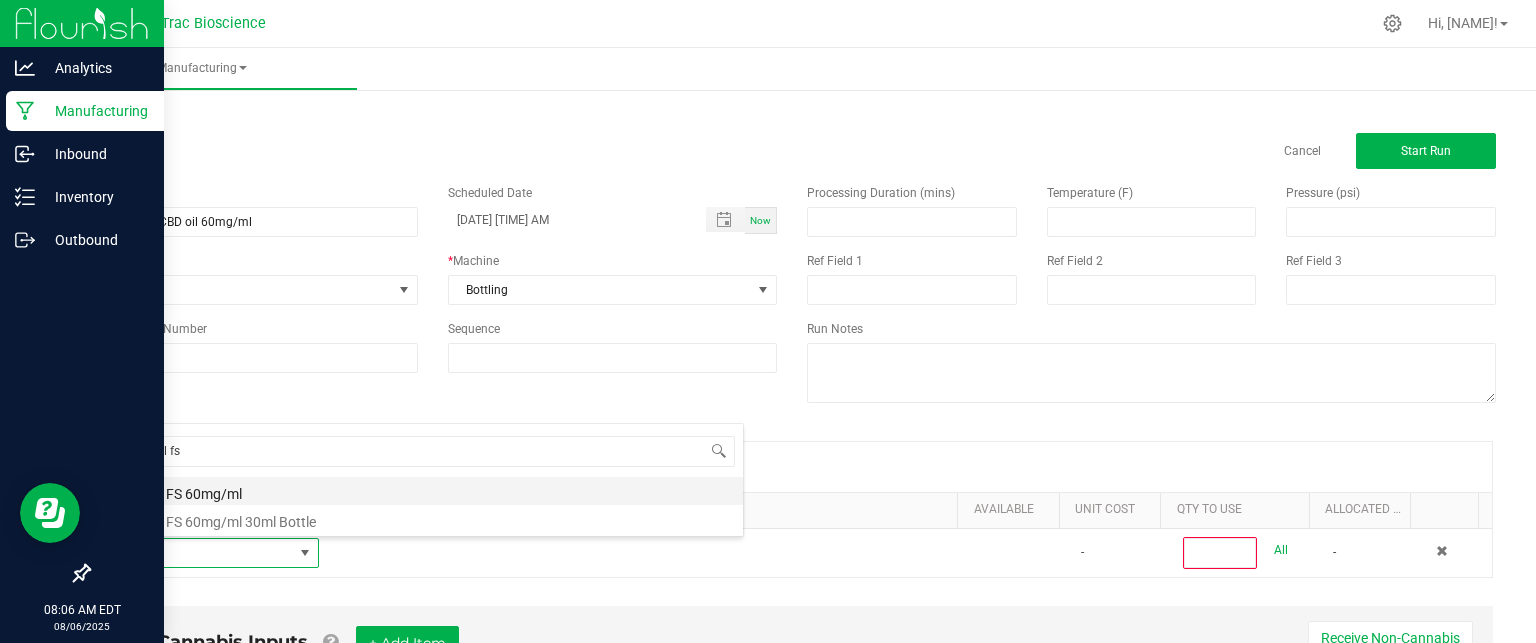 click on "CBD Oil FS 60mg/ml" at bounding box center [424, 491] 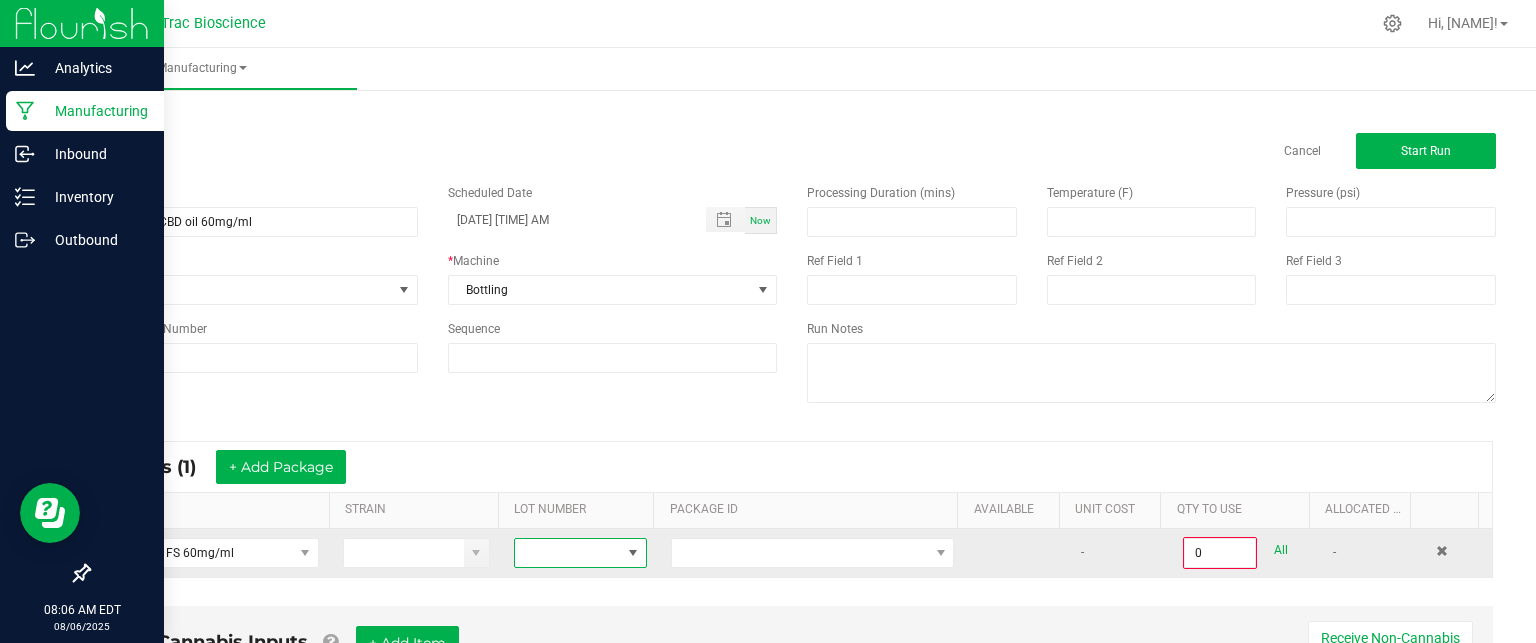 click at bounding box center (633, 553) 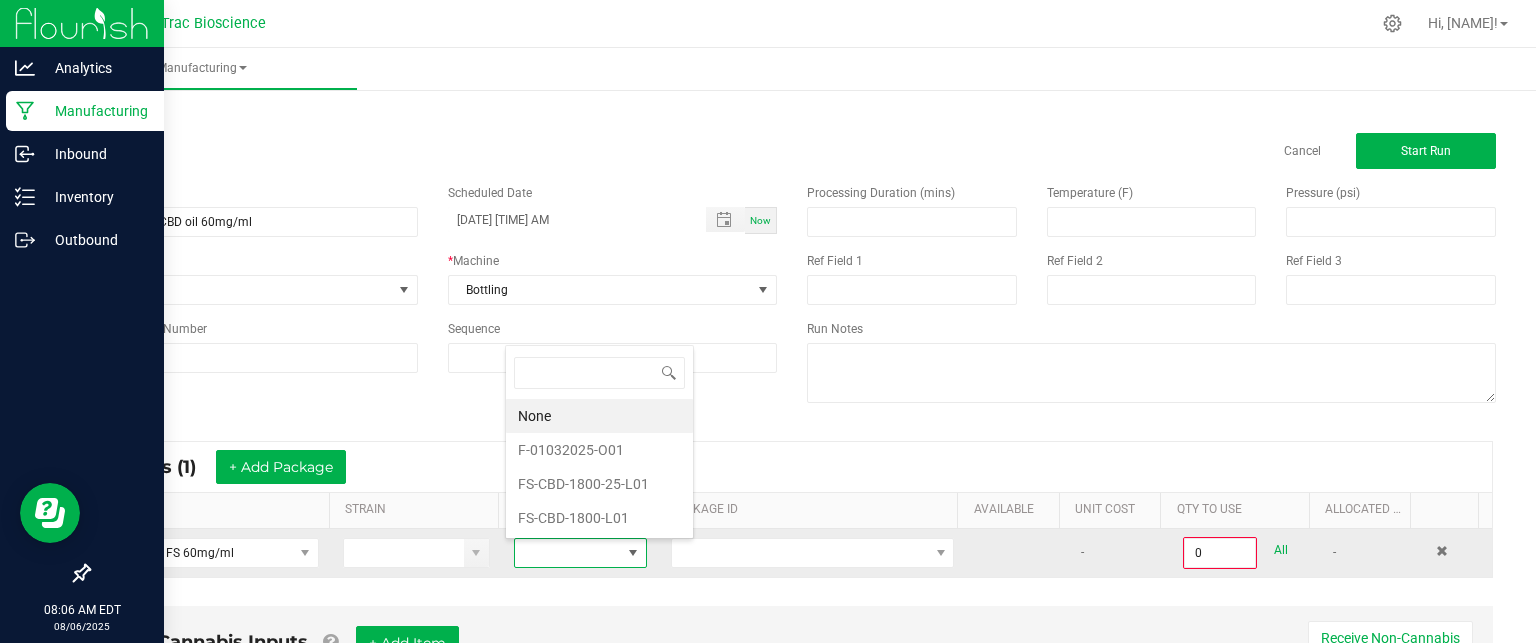 scroll, scrollTop: 99970, scrollLeft: 99870, axis: both 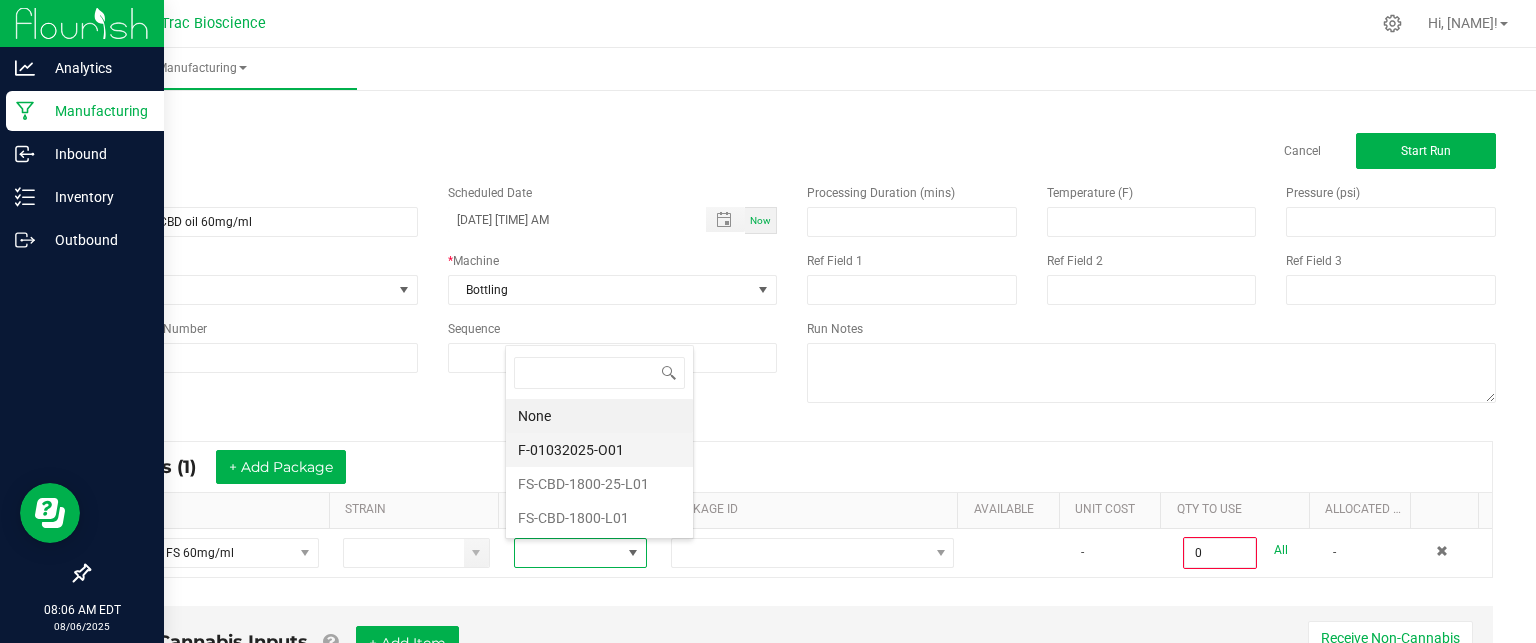 click on "F-01032025-O01" at bounding box center (599, 450) 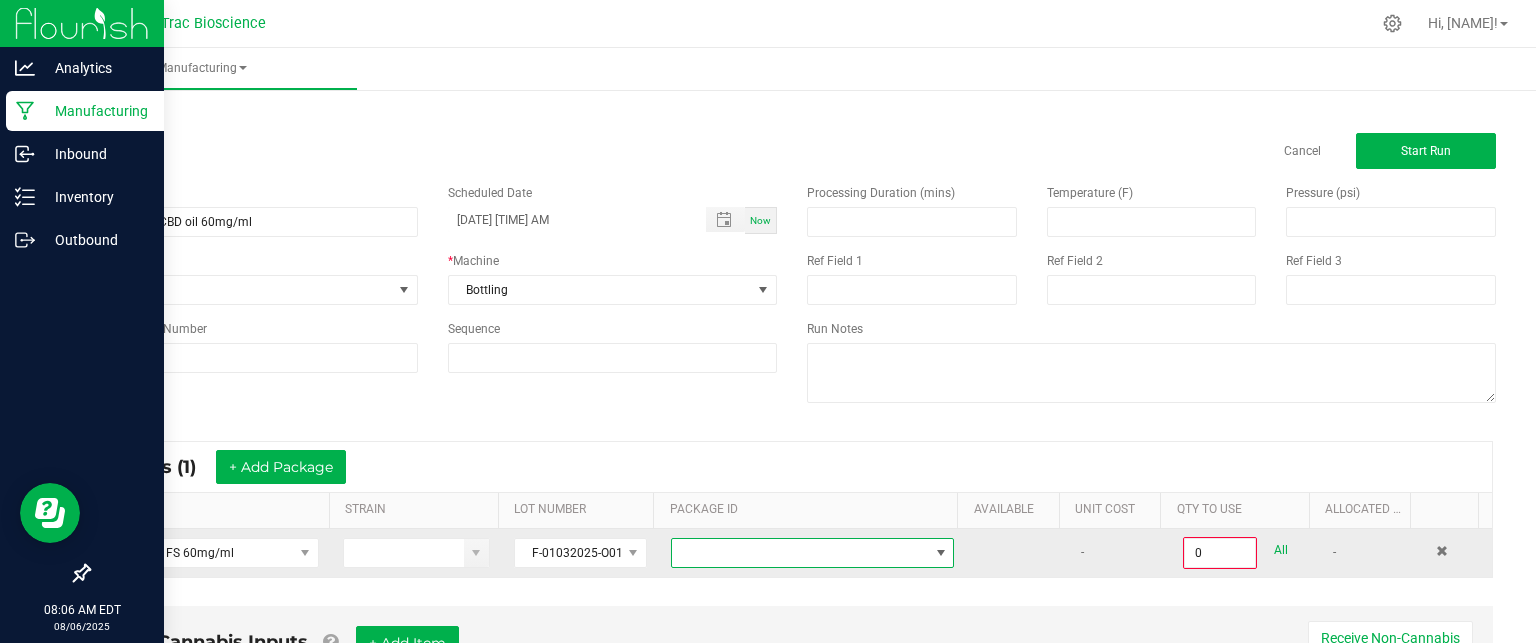 click at bounding box center (941, 553) 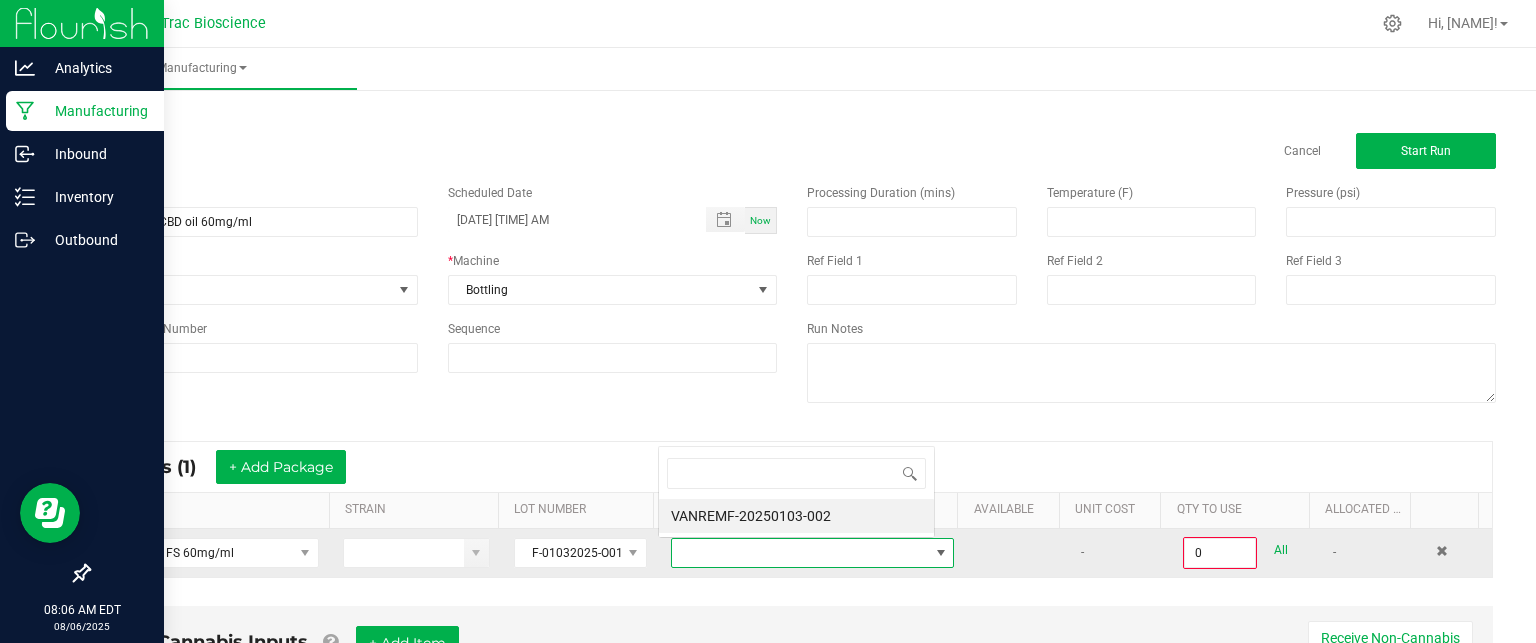 scroll, scrollTop: 0, scrollLeft: 0, axis: both 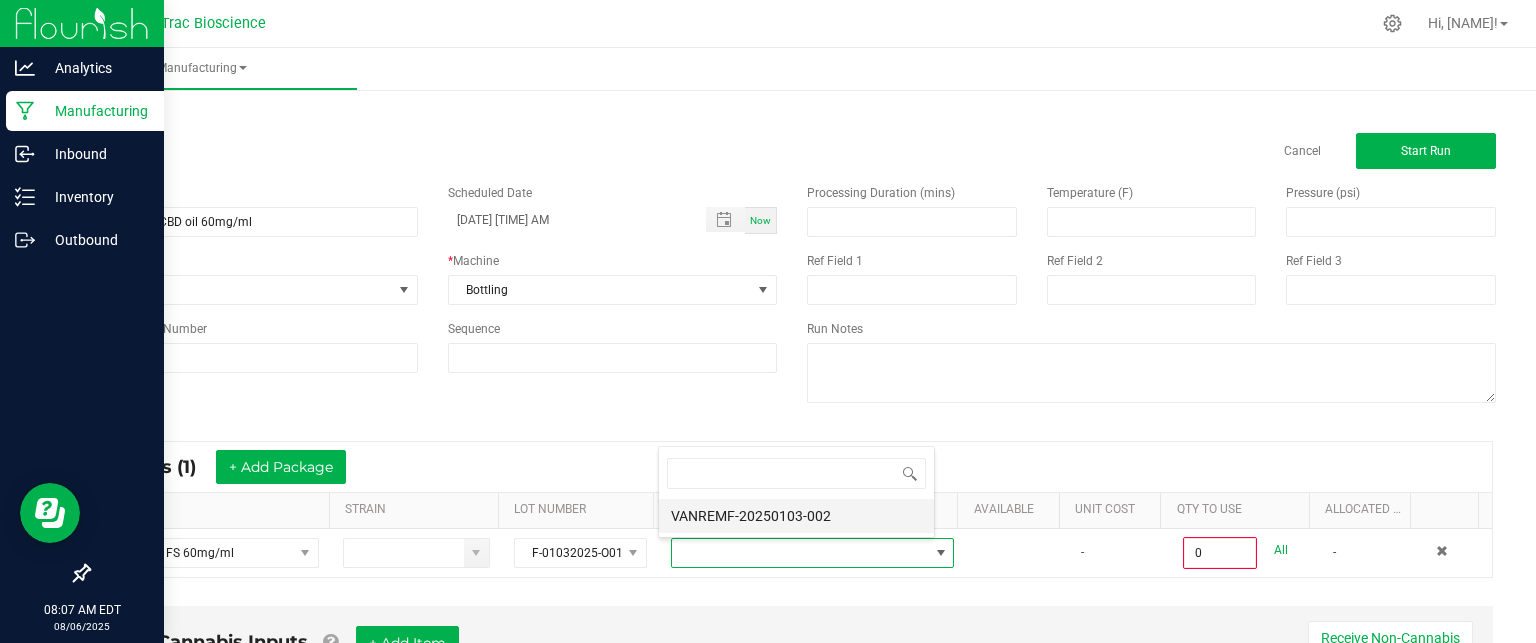 click on "VANREMF-20250103-002" at bounding box center [796, 516] 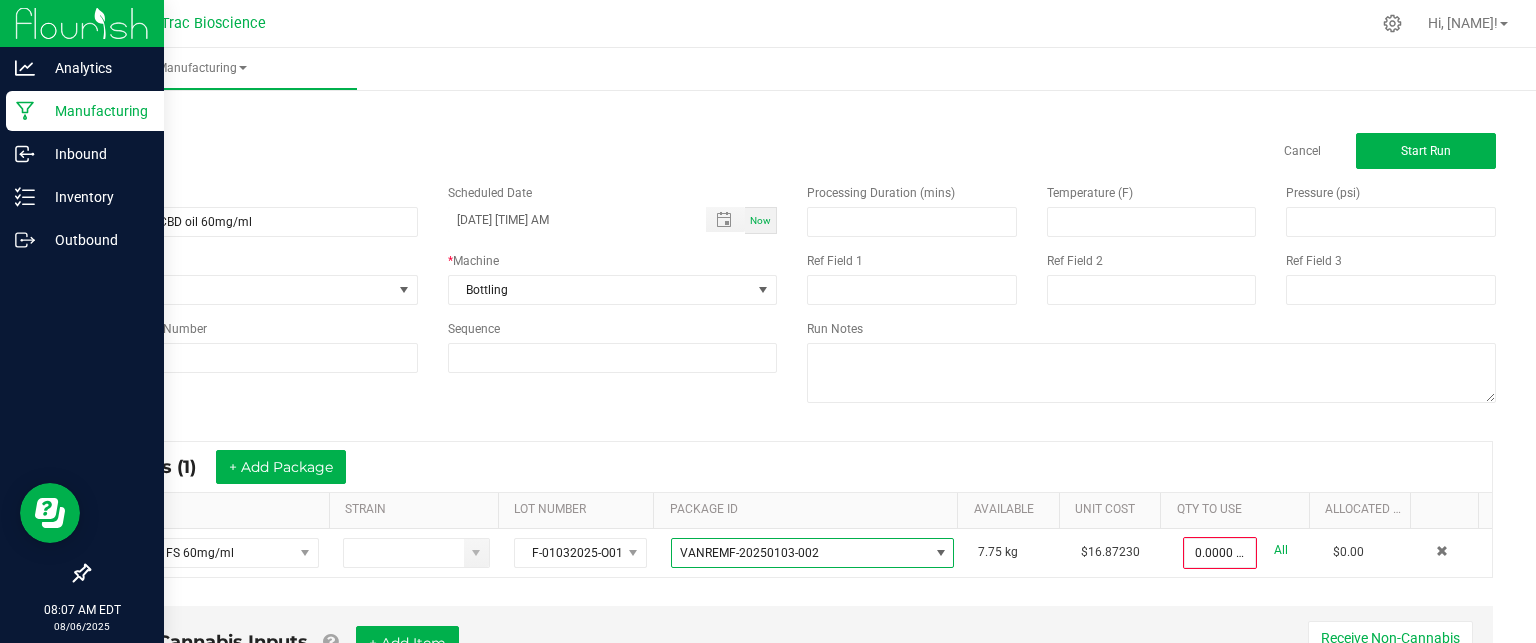 scroll, scrollTop: 179, scrollLeft: 0, axis: vertical 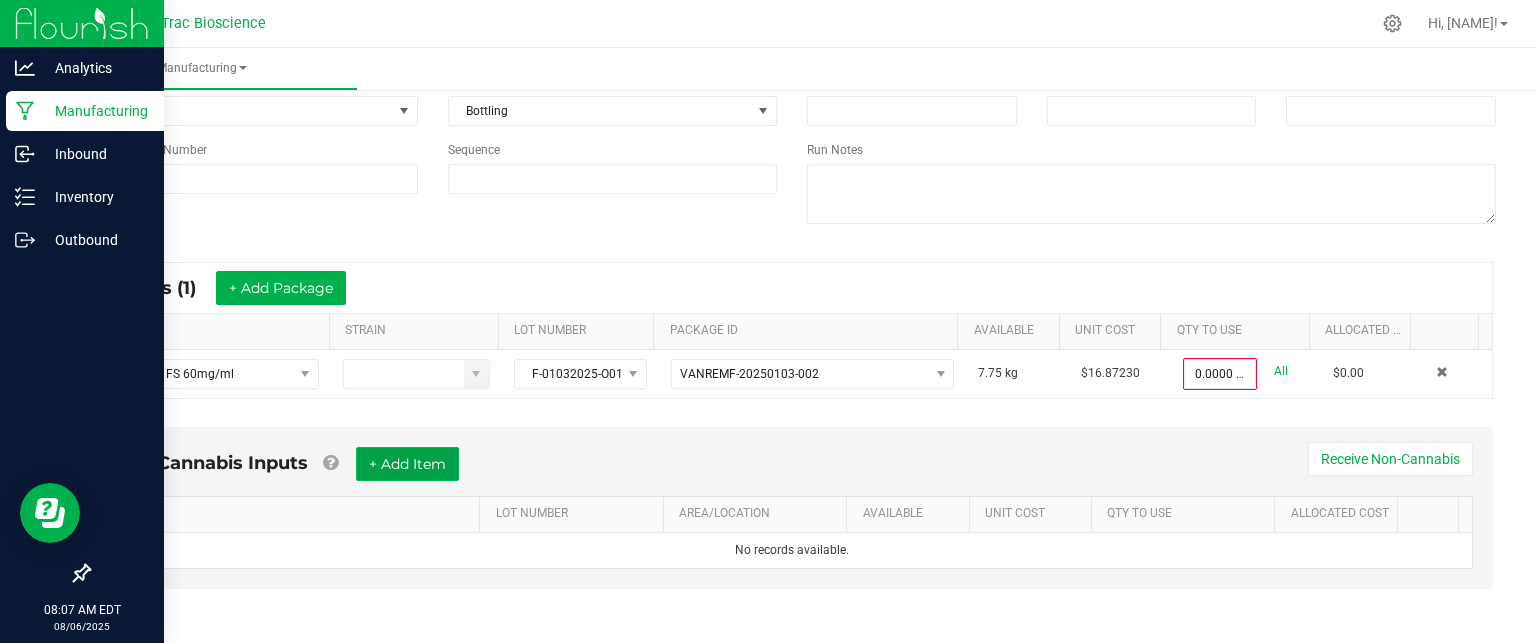 click on "+ Add Item" at bounding box center (407, 464) 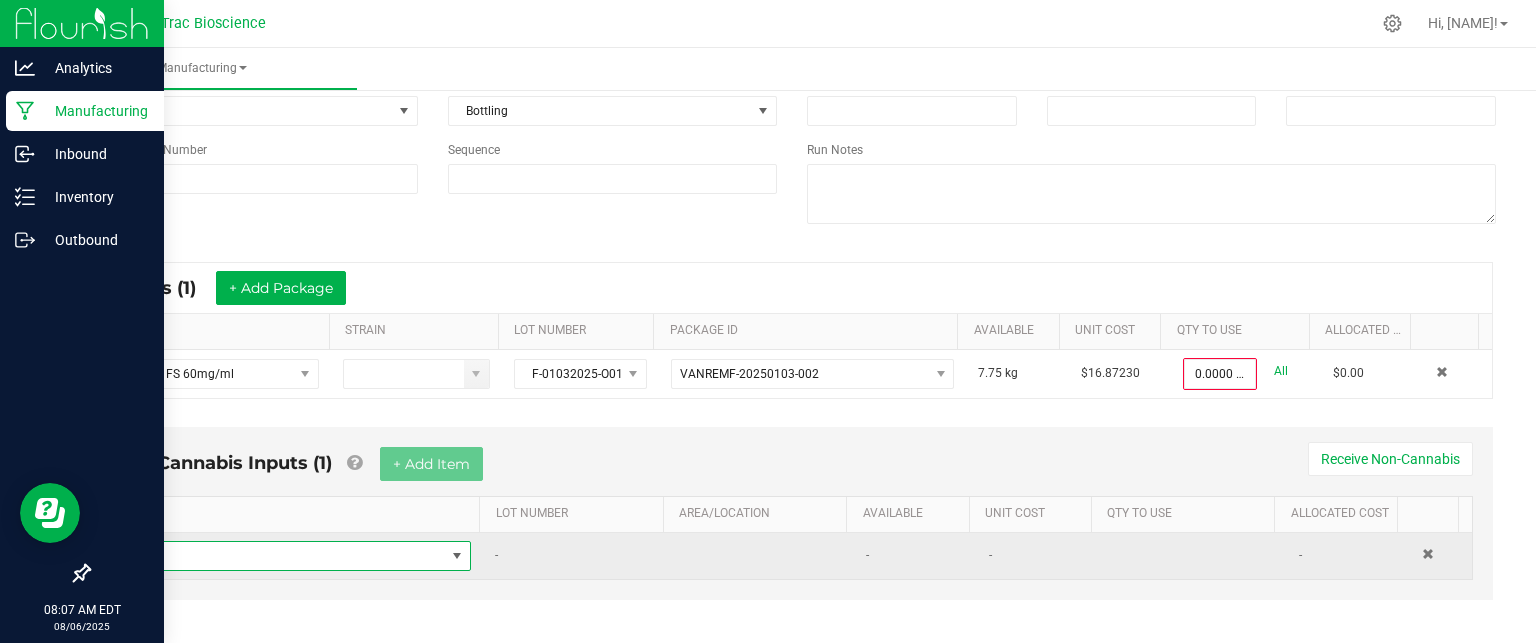 click at bounding box center (285, 556) 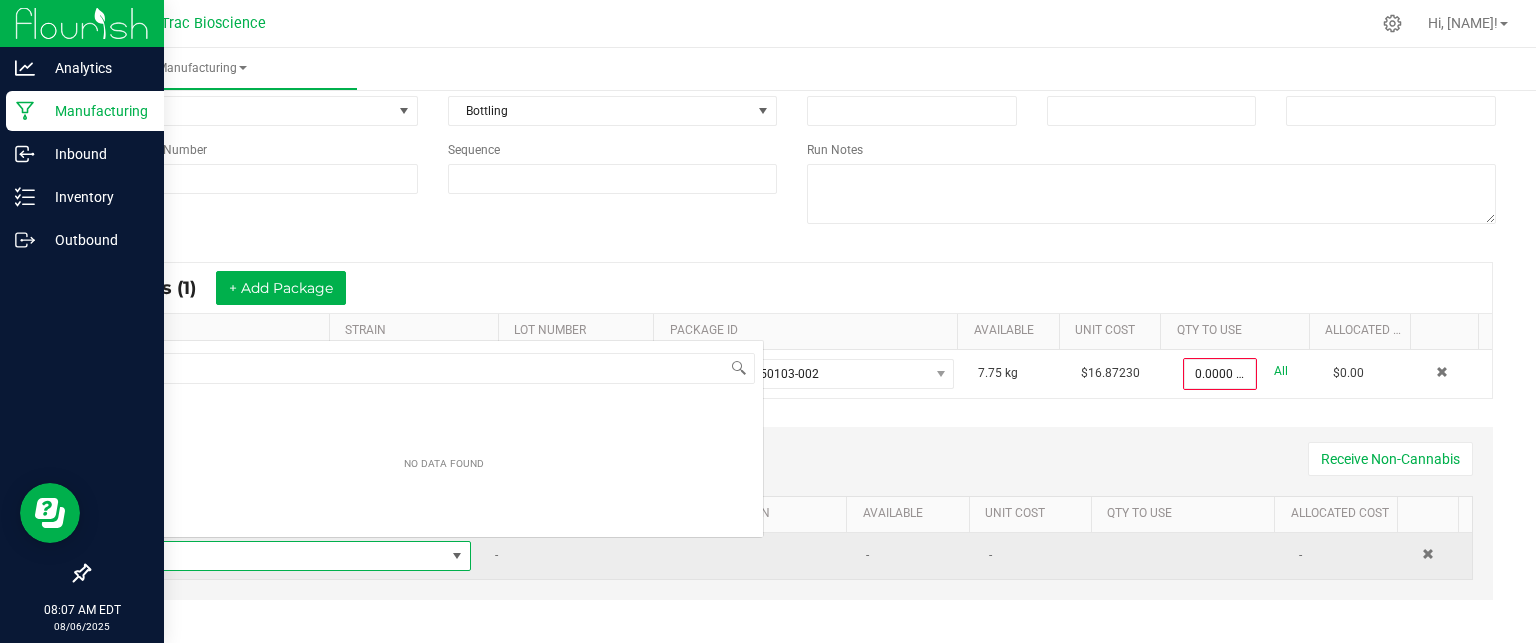 scroll, scrollTop: 0, scrollLeft: 0, axis: both 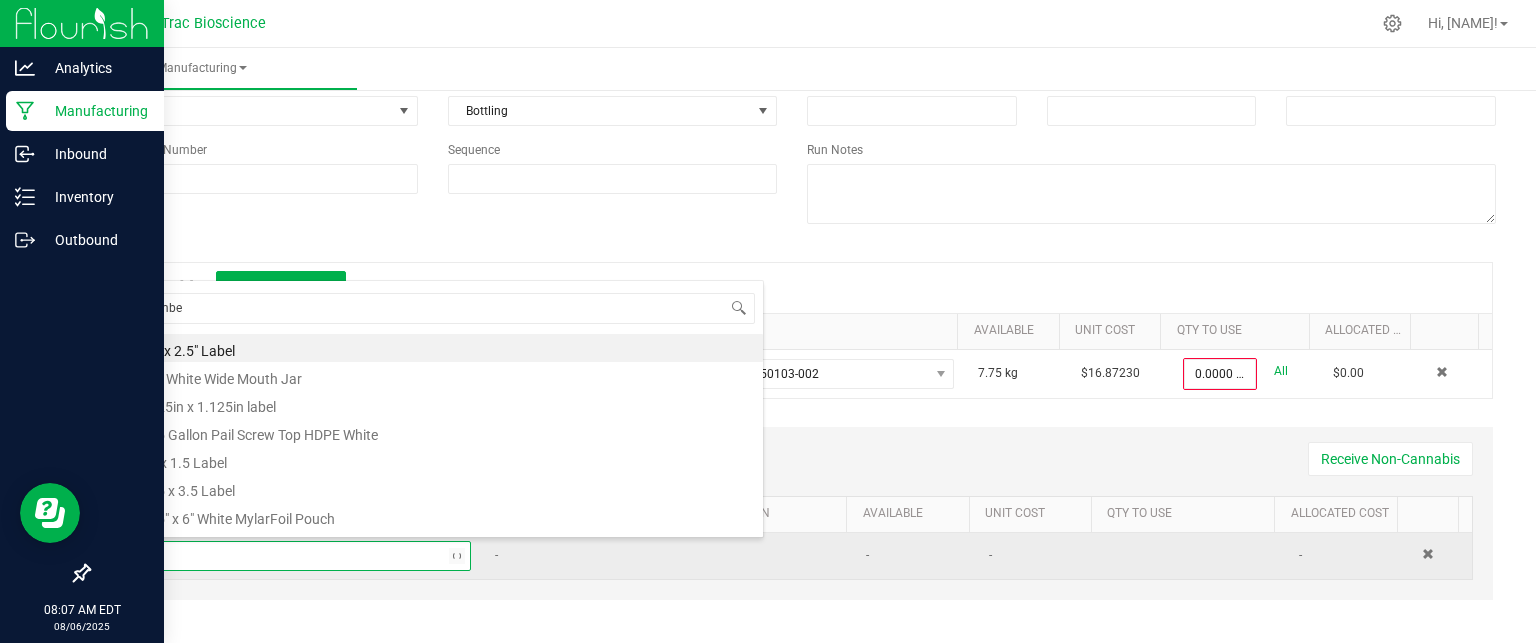 type on "amber" 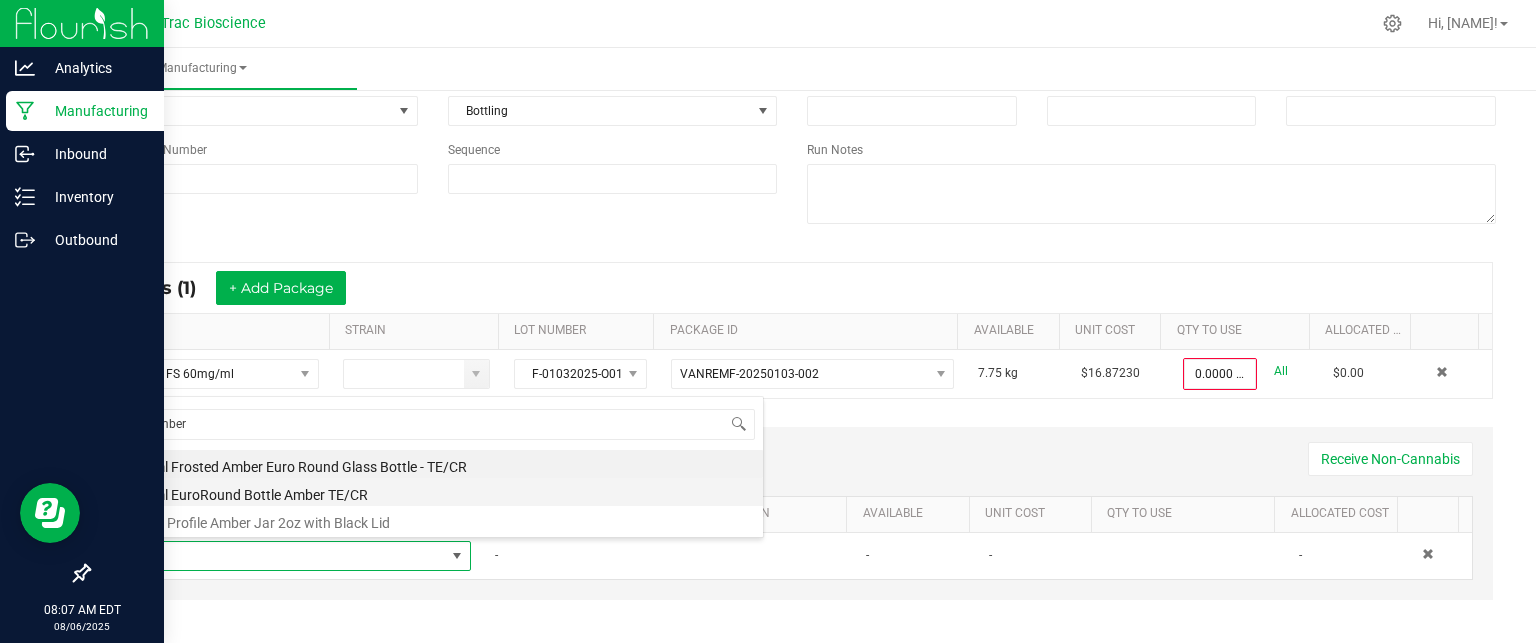 click on "30ml EuroRound Bottle Amber TE/CR" at bounding box center (444, 492) 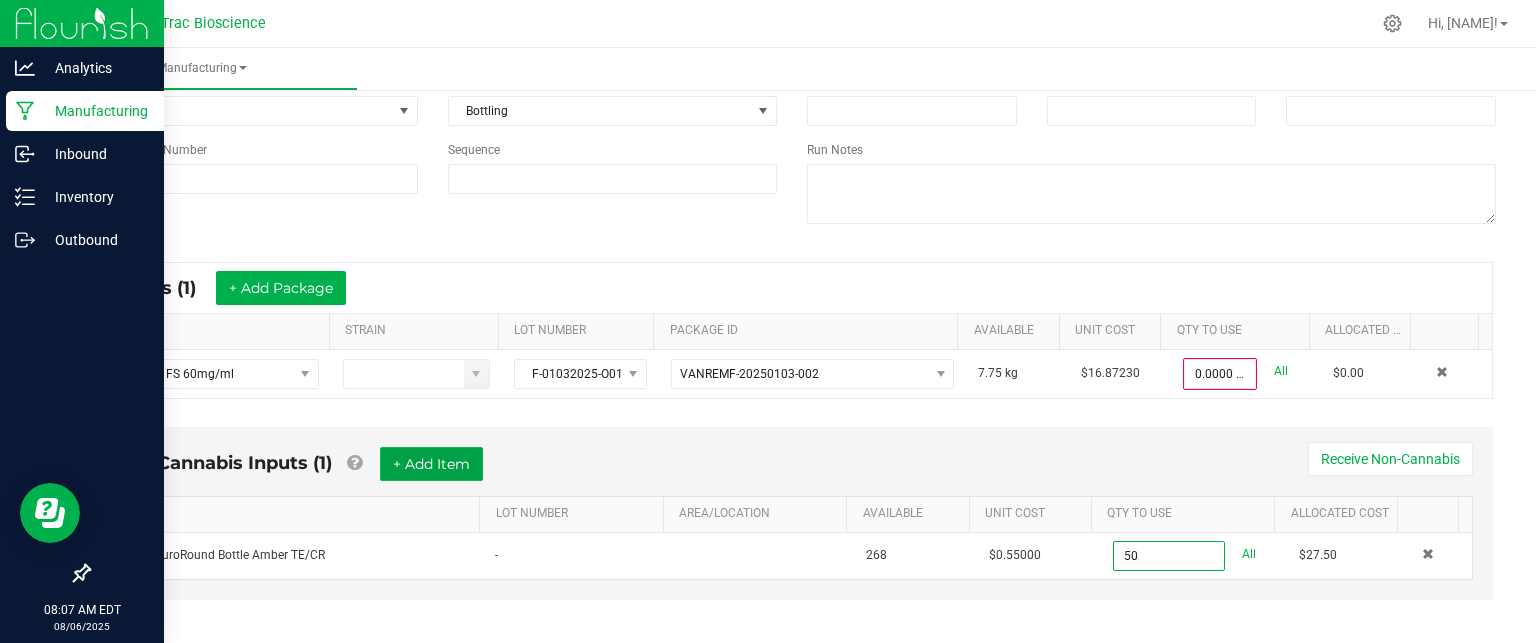 type on "50 ea" 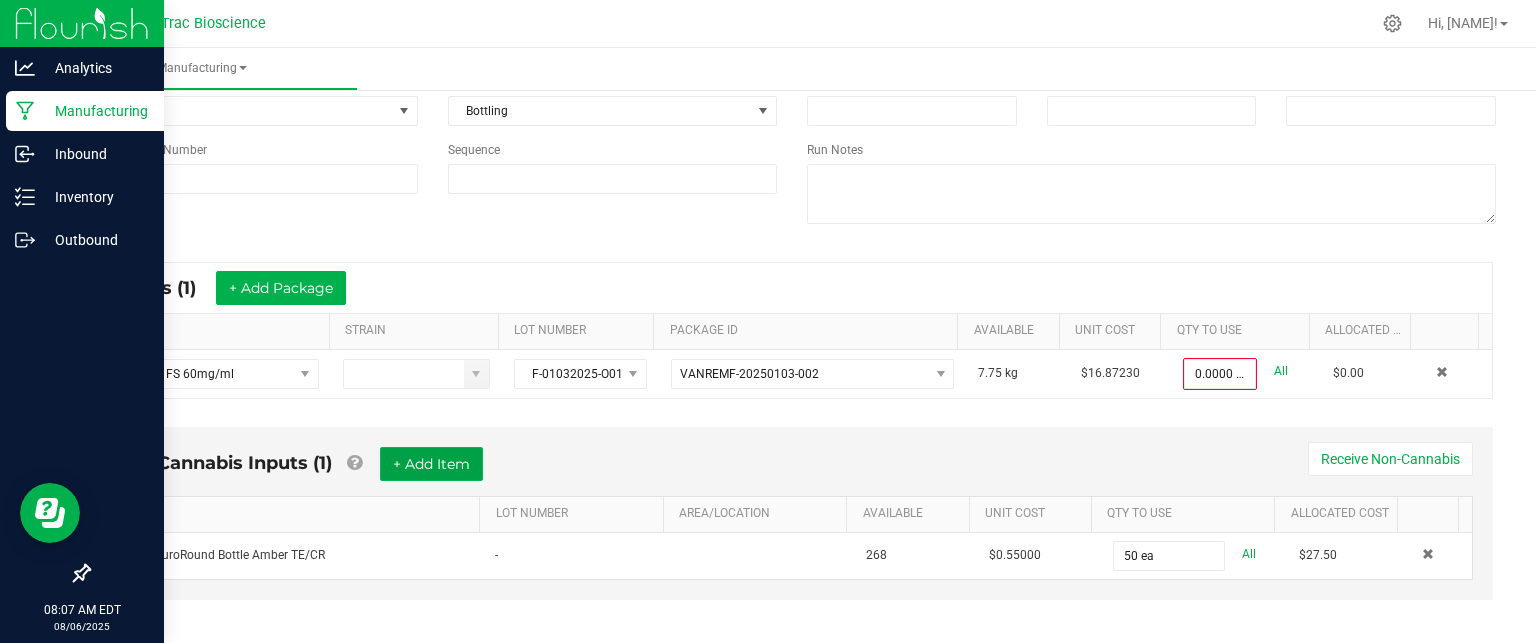 click on "+ Add Item" at bounding box center (431, 464) 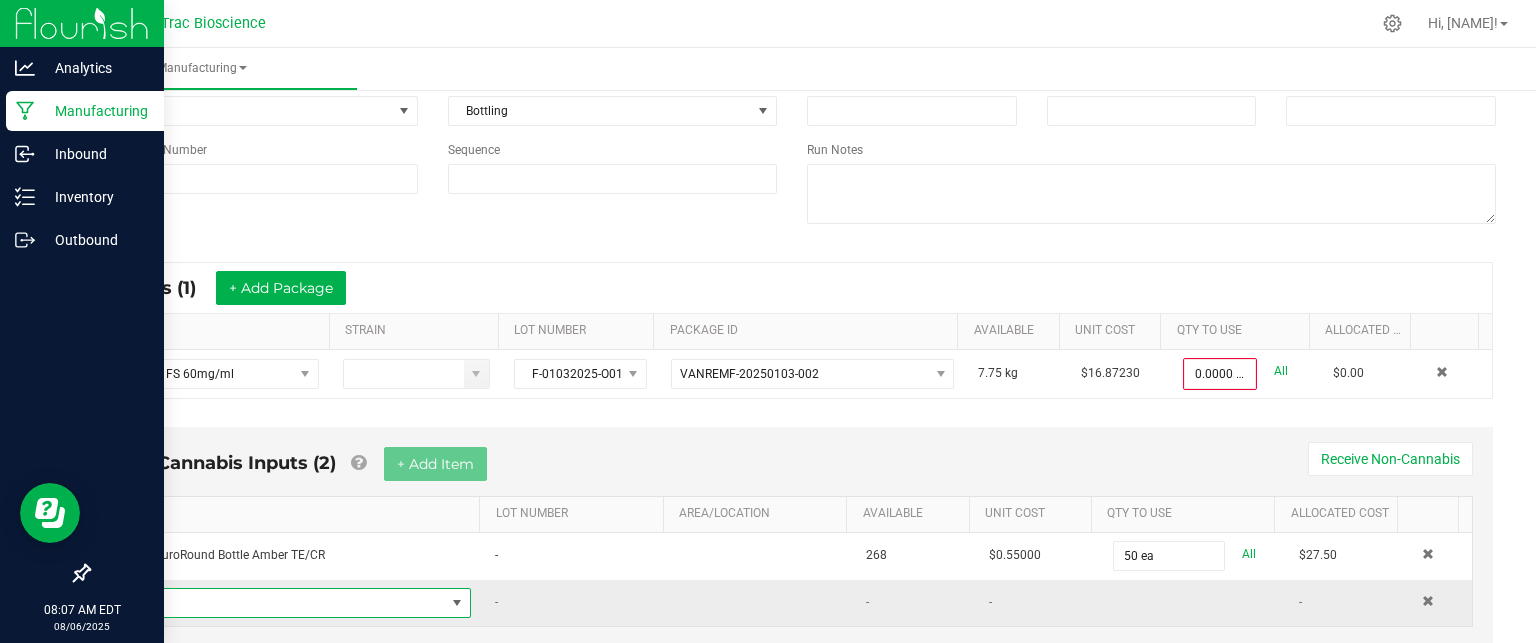 click at bounding box center [285, 603] 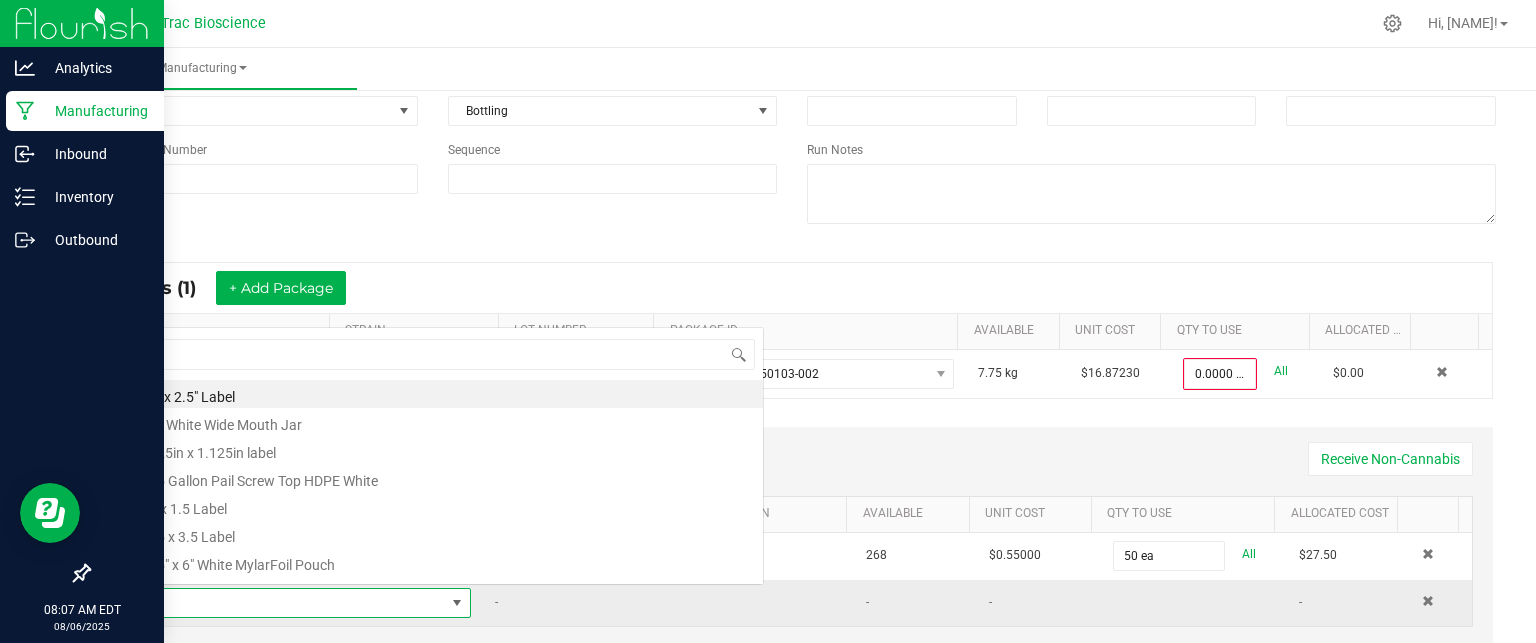 scroll, scrollTop: 0, scrollLeft: 0, axis: both 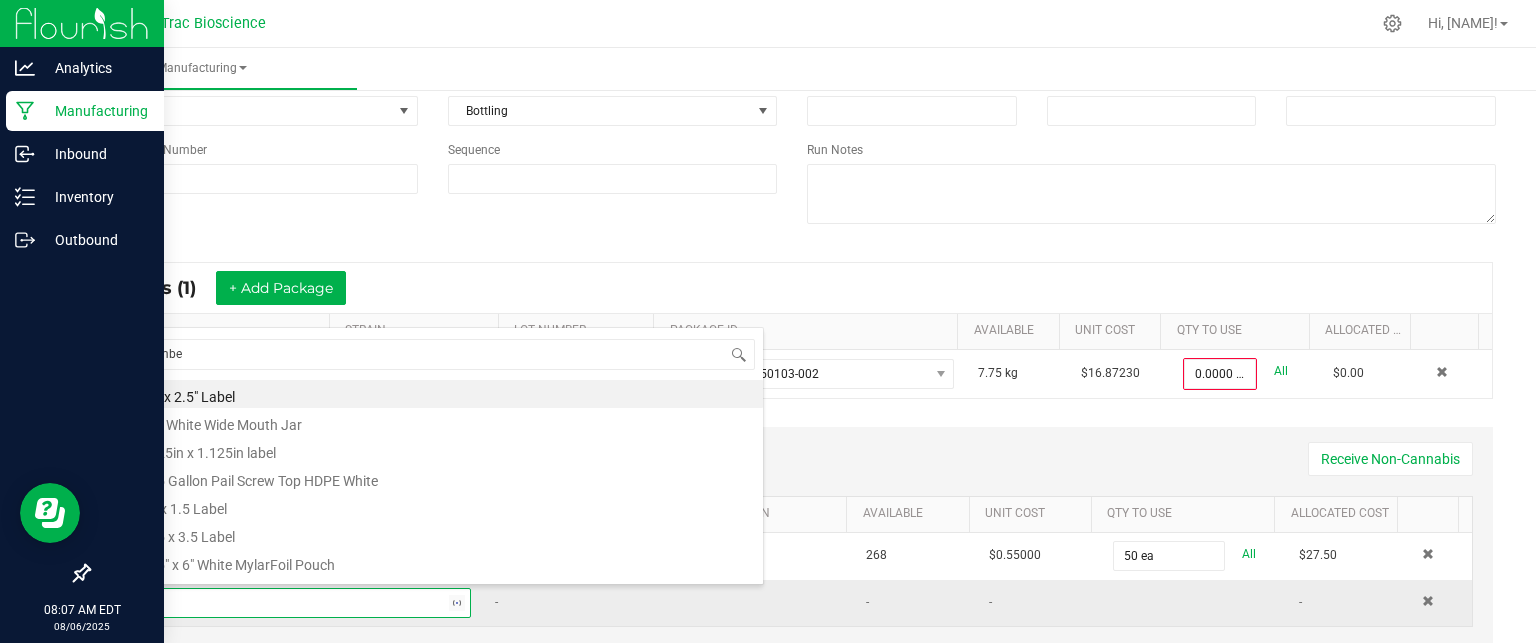 type on "amber" 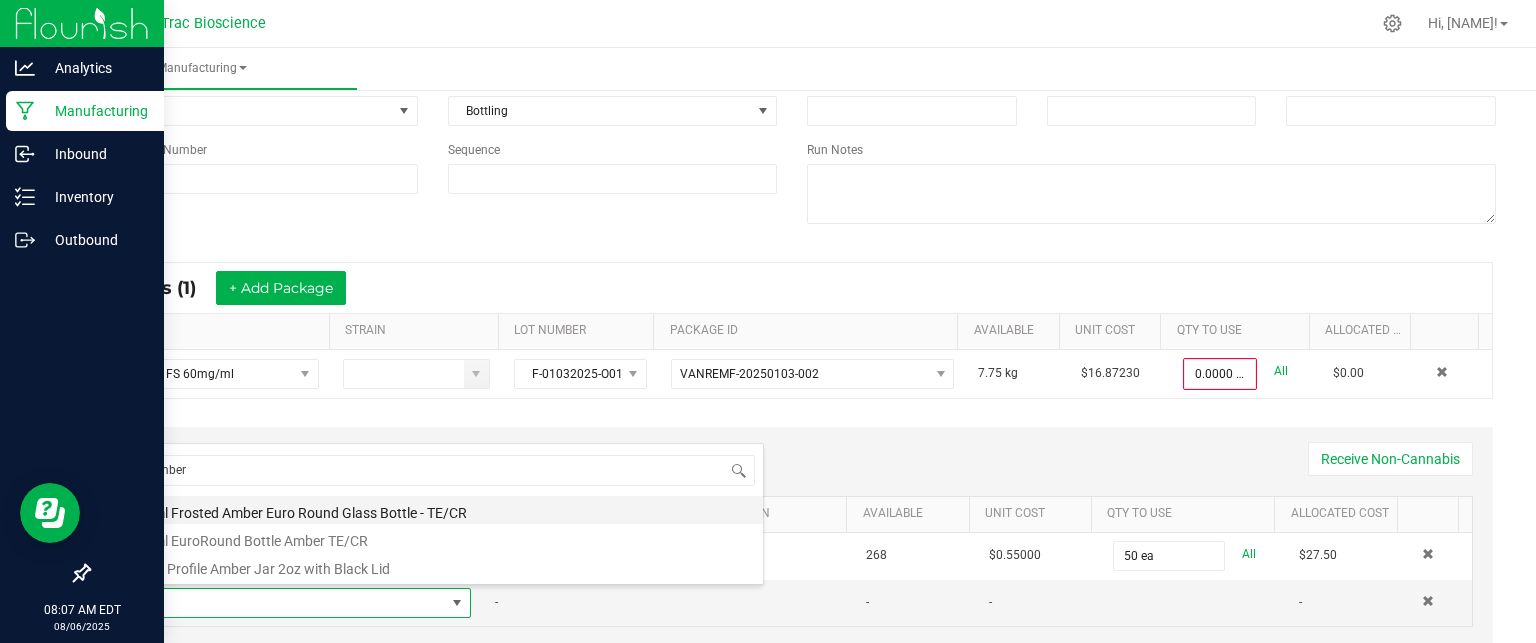 click on "15ml Frosted Amber Euro Round Glass Bottle - TE/CR" at bounding box center (444, 510) 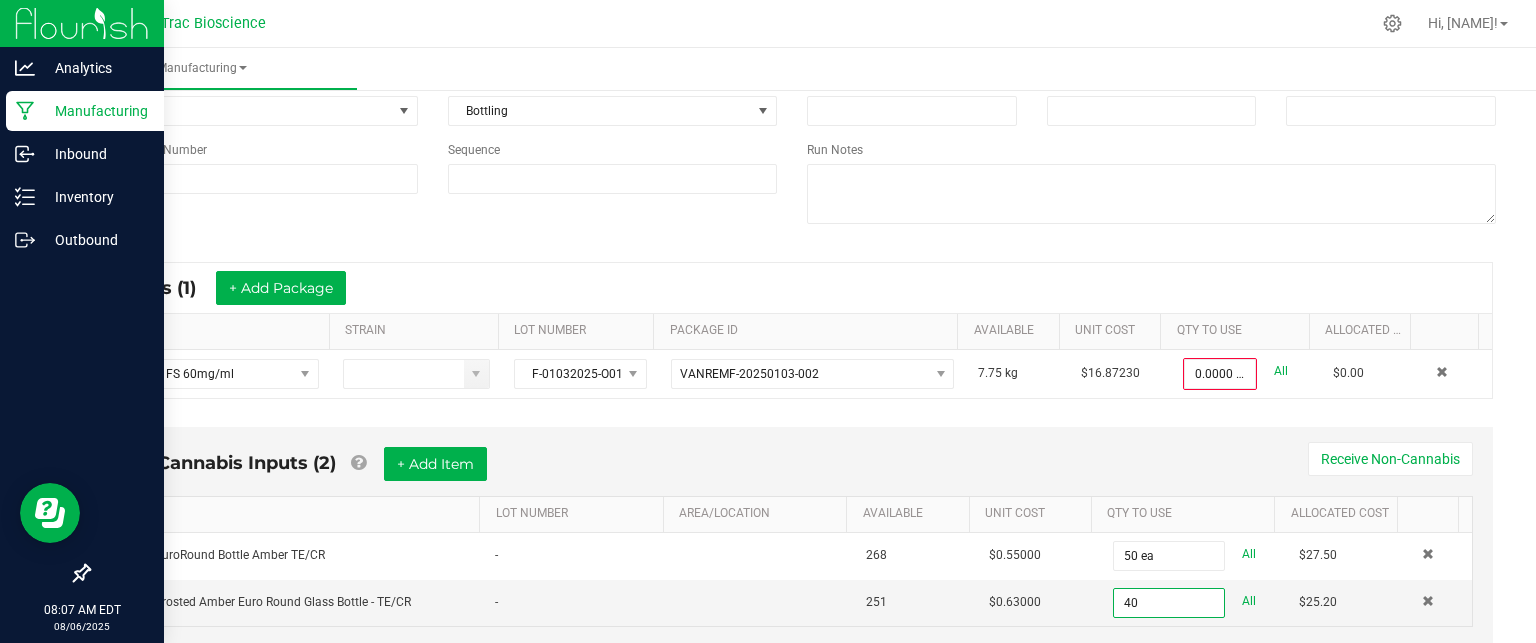 type on "40 ea" 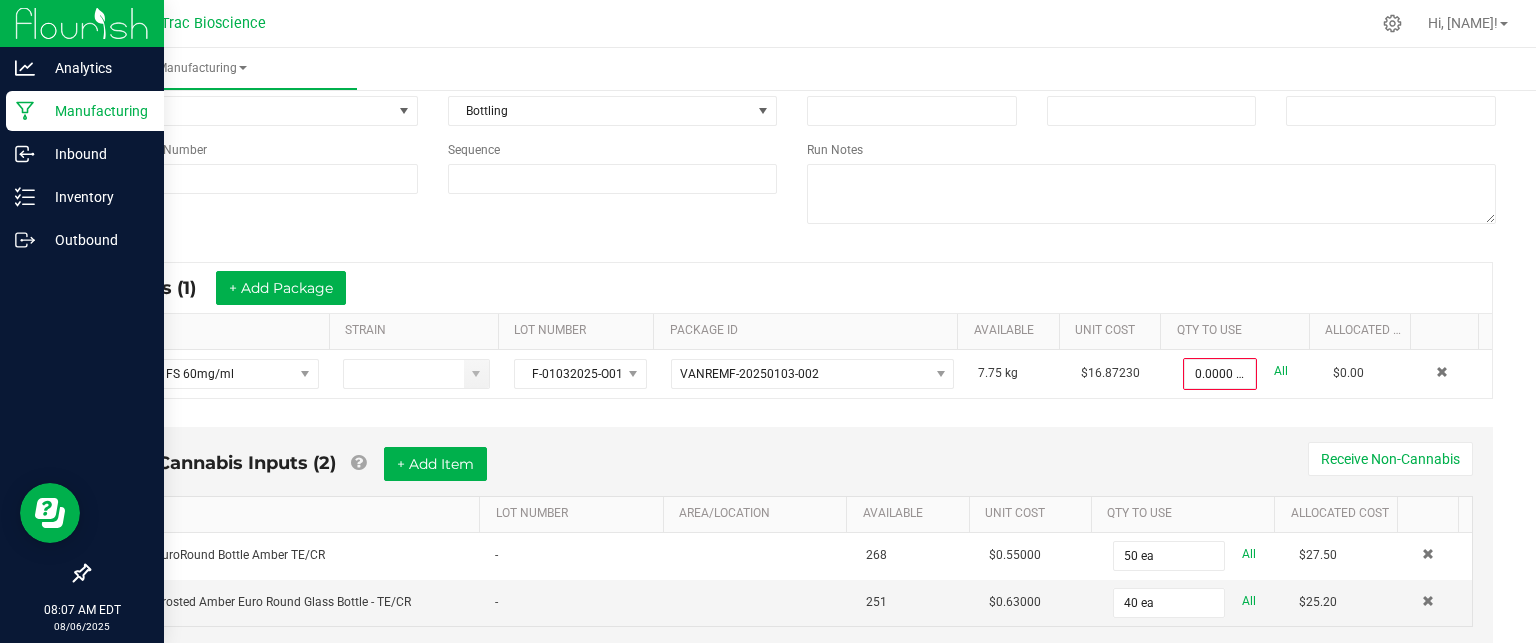 click on "*   Inputs (1)   + Add Package  ITEM STRAIN LOT NUMBER PACKAGE ID AVAILABLE Unit Cost QTY TO USE Allocated Cost CBD Oil FS 60mg/ml [LOT_NUMBER] [PACKAGE_ID] 5.65    kg  [PRICE]  0.6000 kg All  [PRICE]" at bounding box center [792, 330] 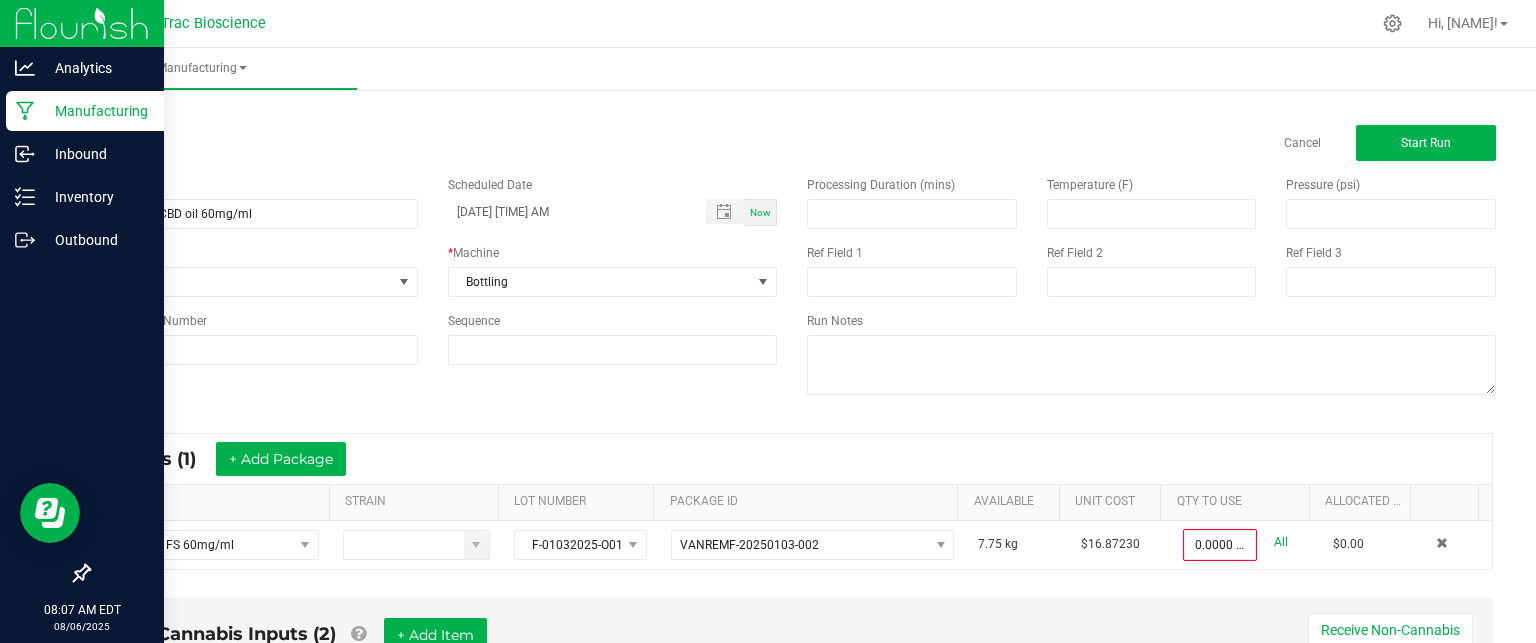 scroll, scrollTop: 0, scrollLeft: 0, axis: both 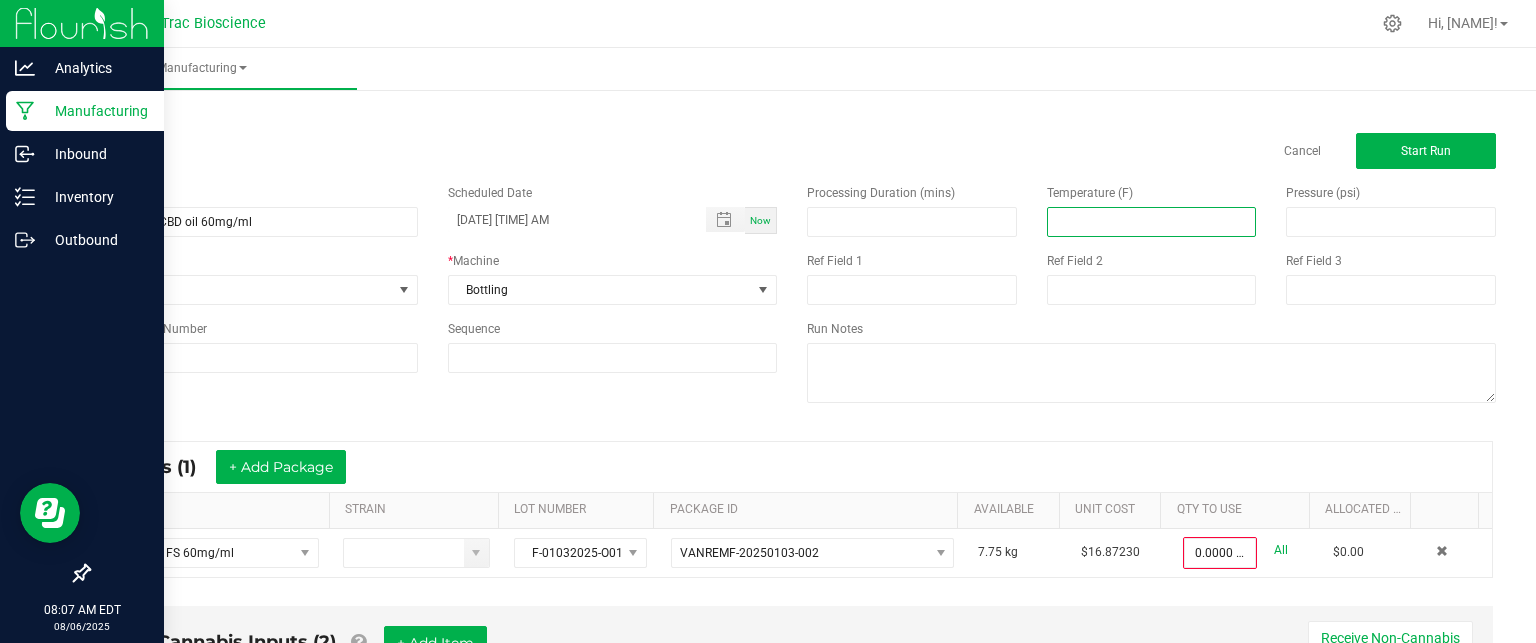 click at bounding box center (1152, 222) 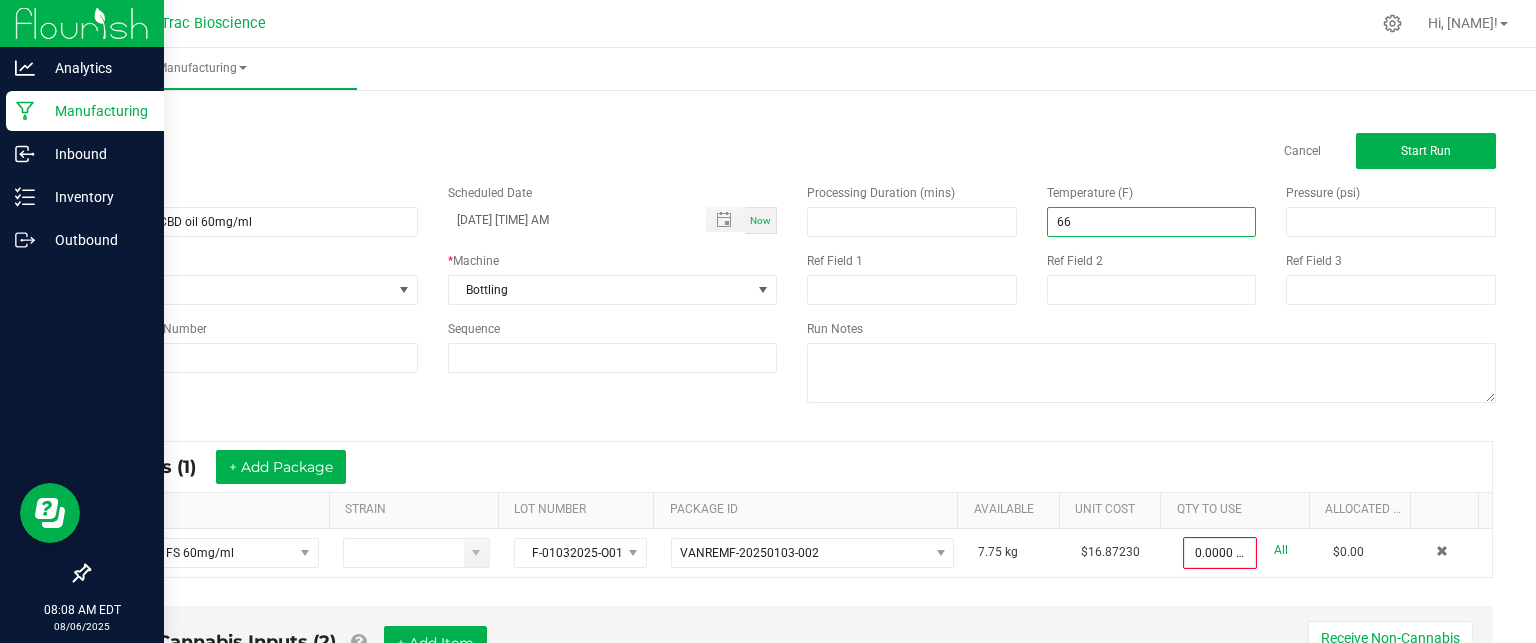 type on "66.00" 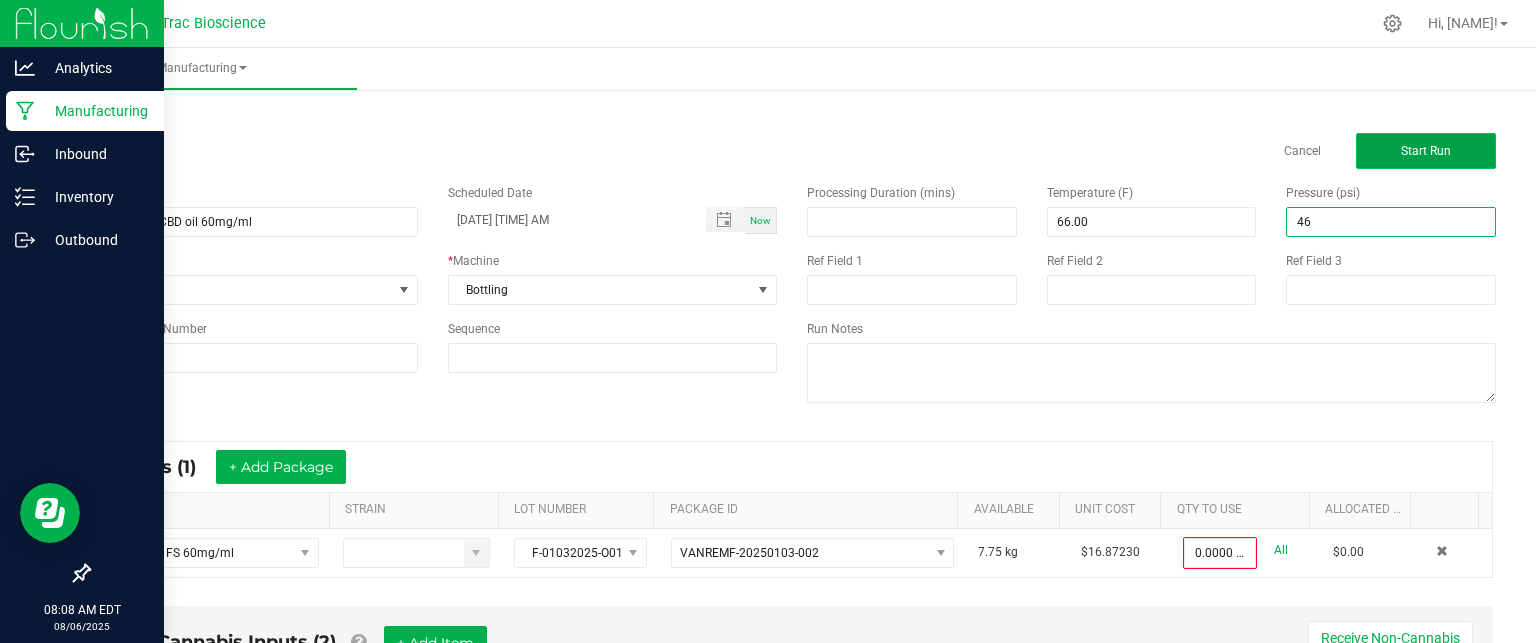 type on "46.00" 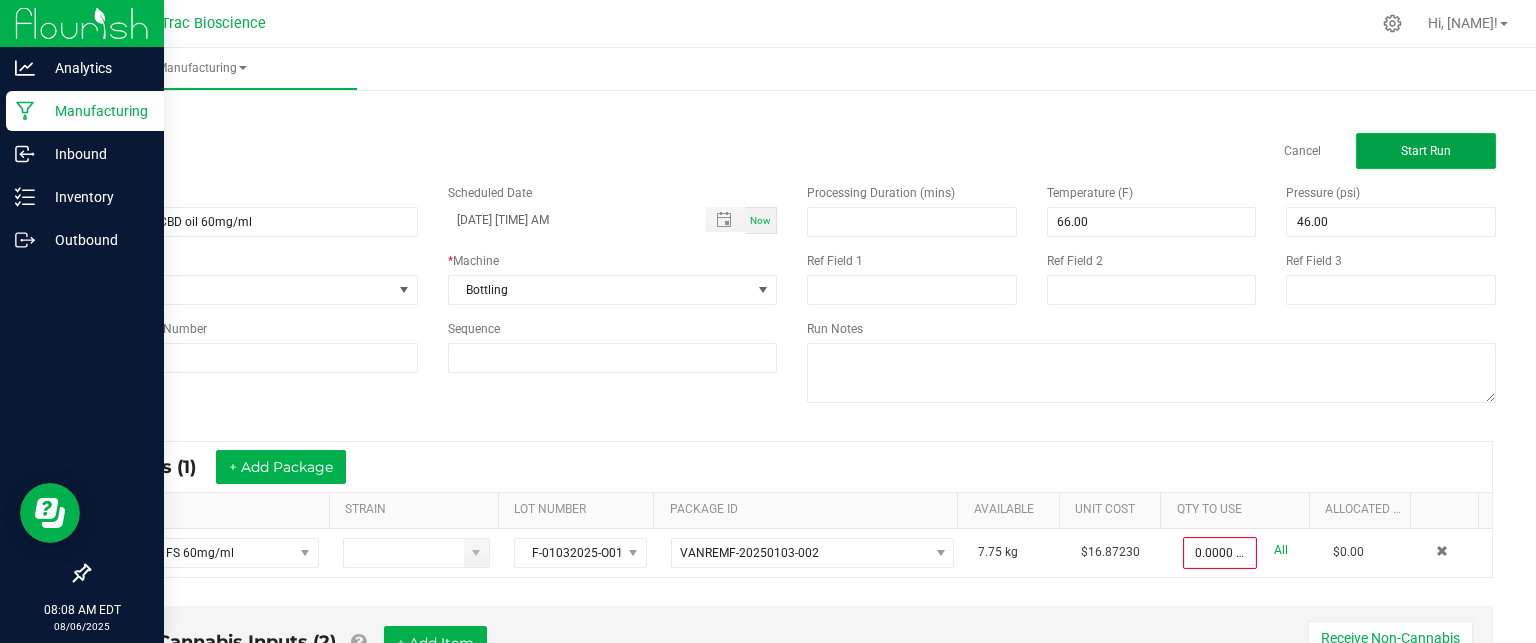 click on "Start Run" 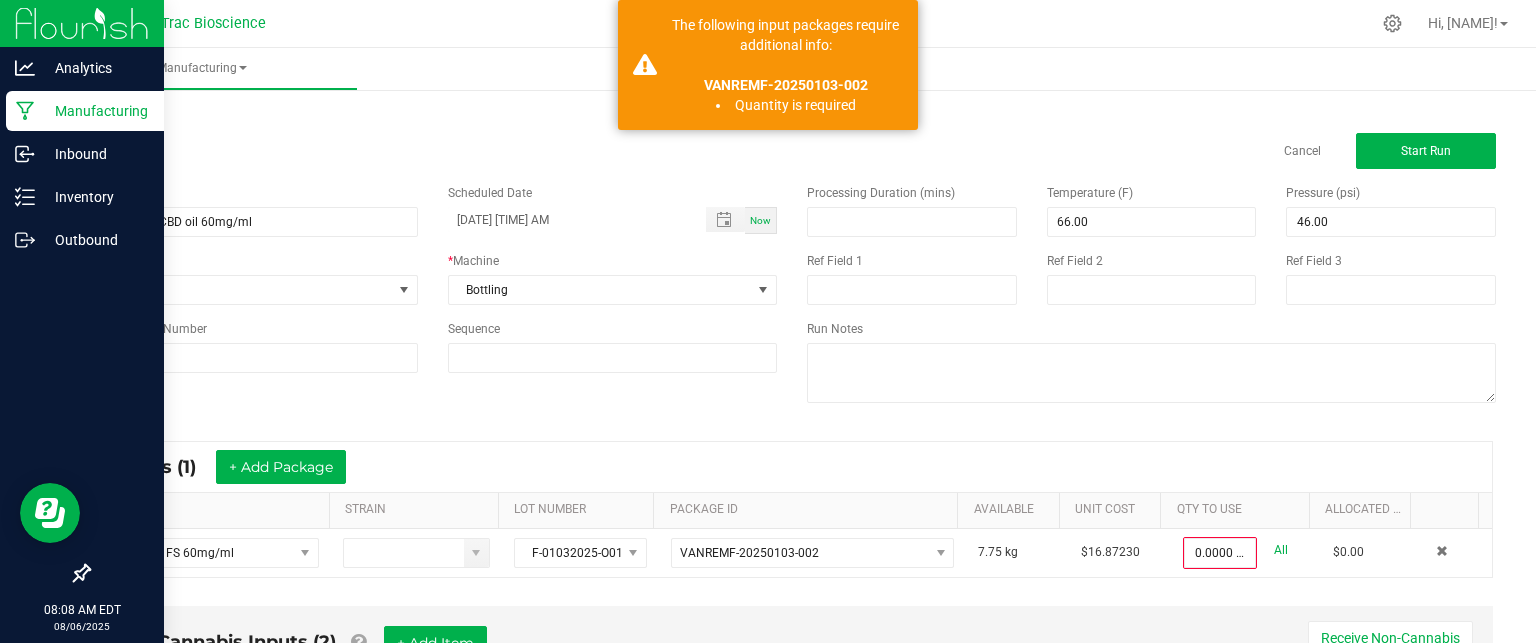 click on "< All Runs   Cancel   Start Run" at bounding box center (792, 137) 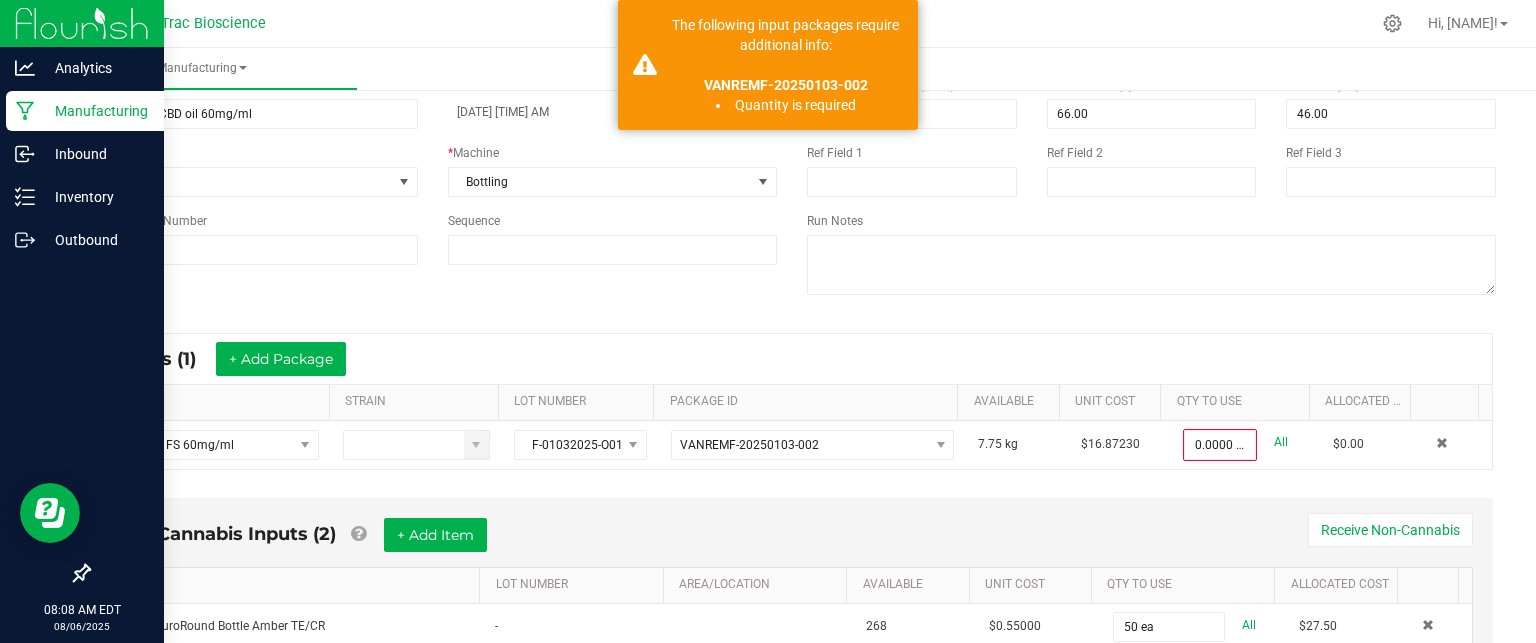 scroll, scrollTop: 198, scrollLeft: 0, axis: vertical 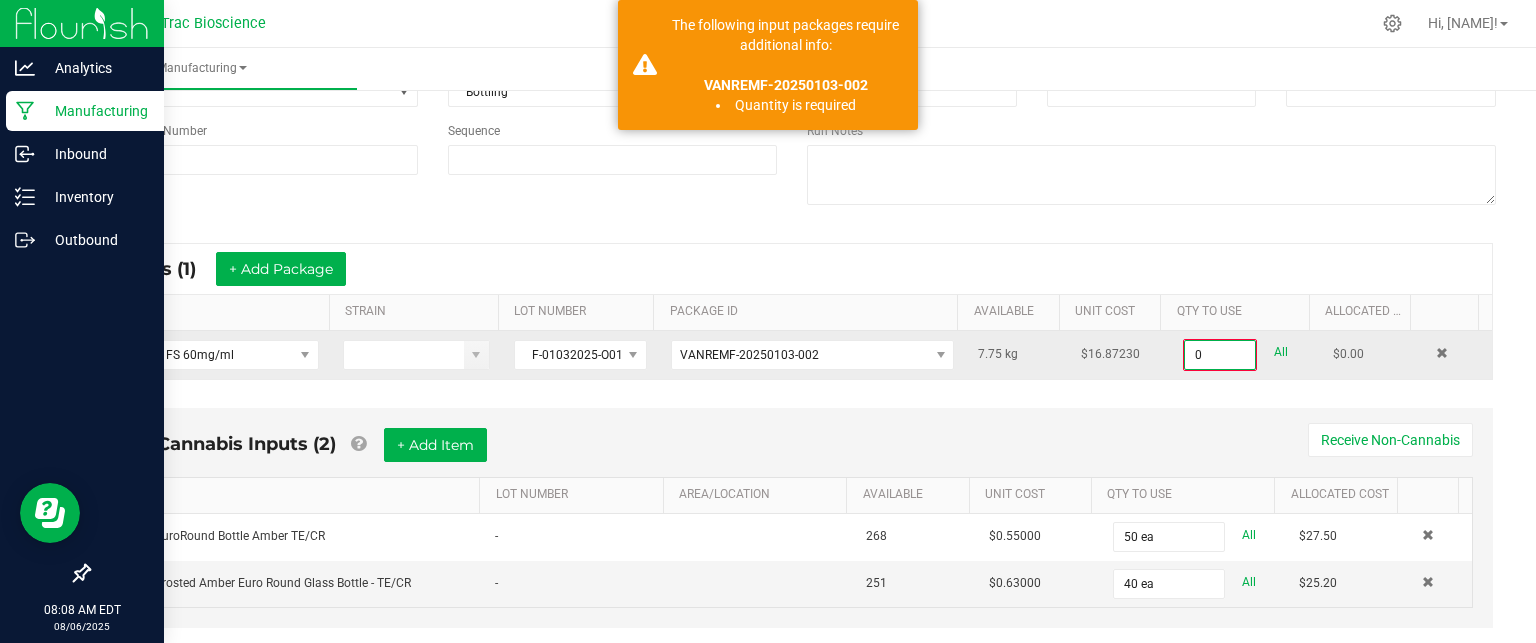 click on "0" at bounding box center [1220, 355] 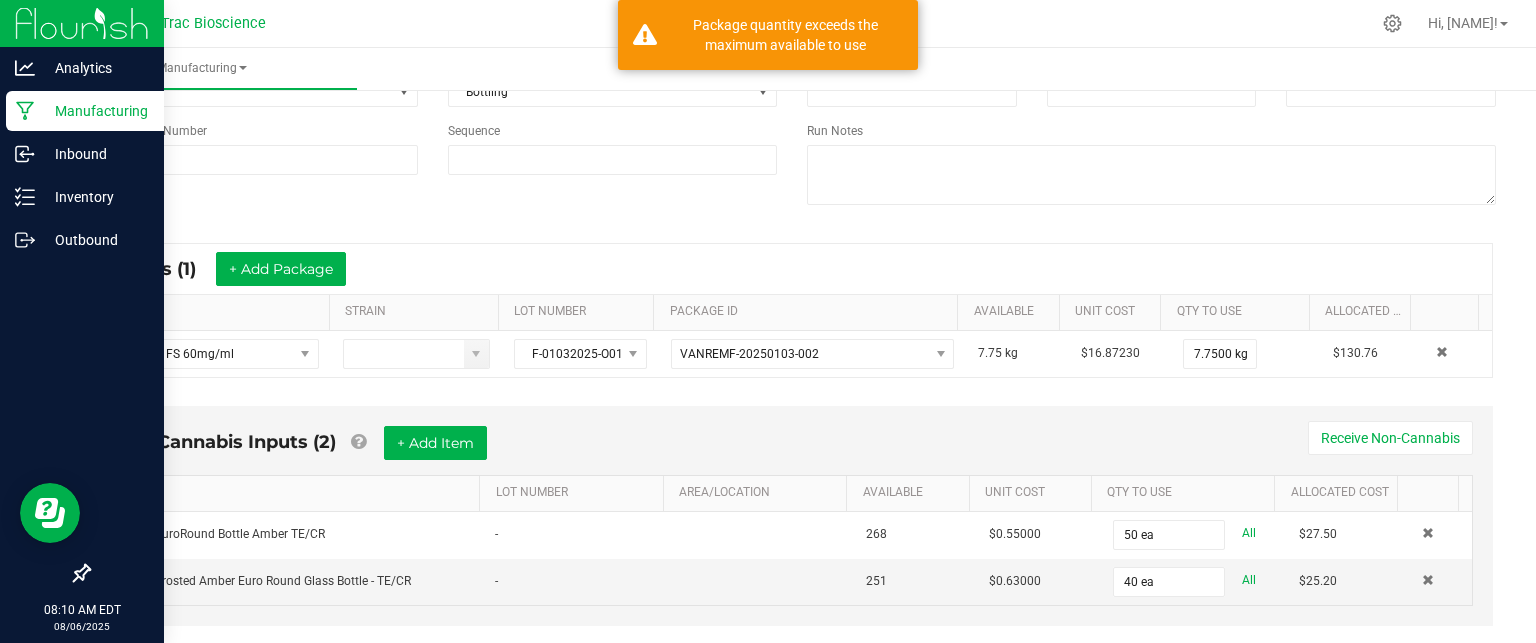 click on "*    Inputs (1)   + Add Package" at bounding box center (792, 269) 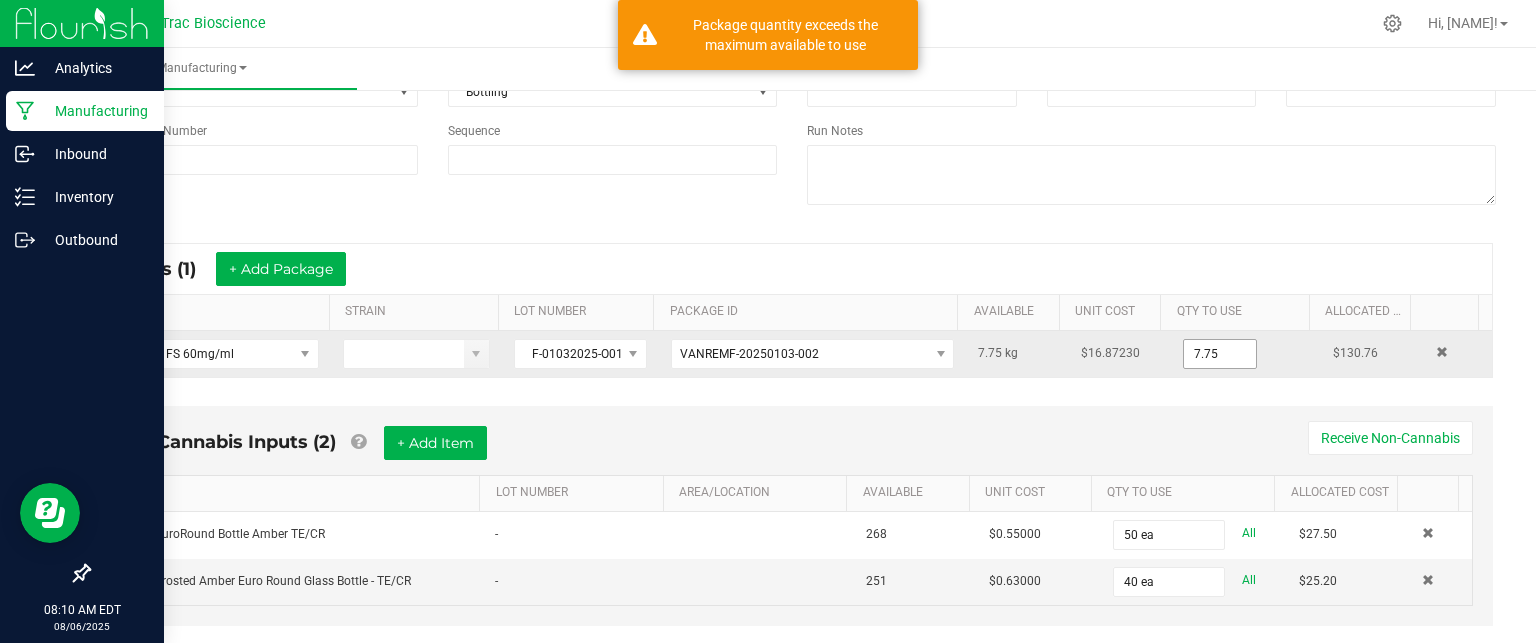 click on "7.75" at bounding box center (1220, 354) 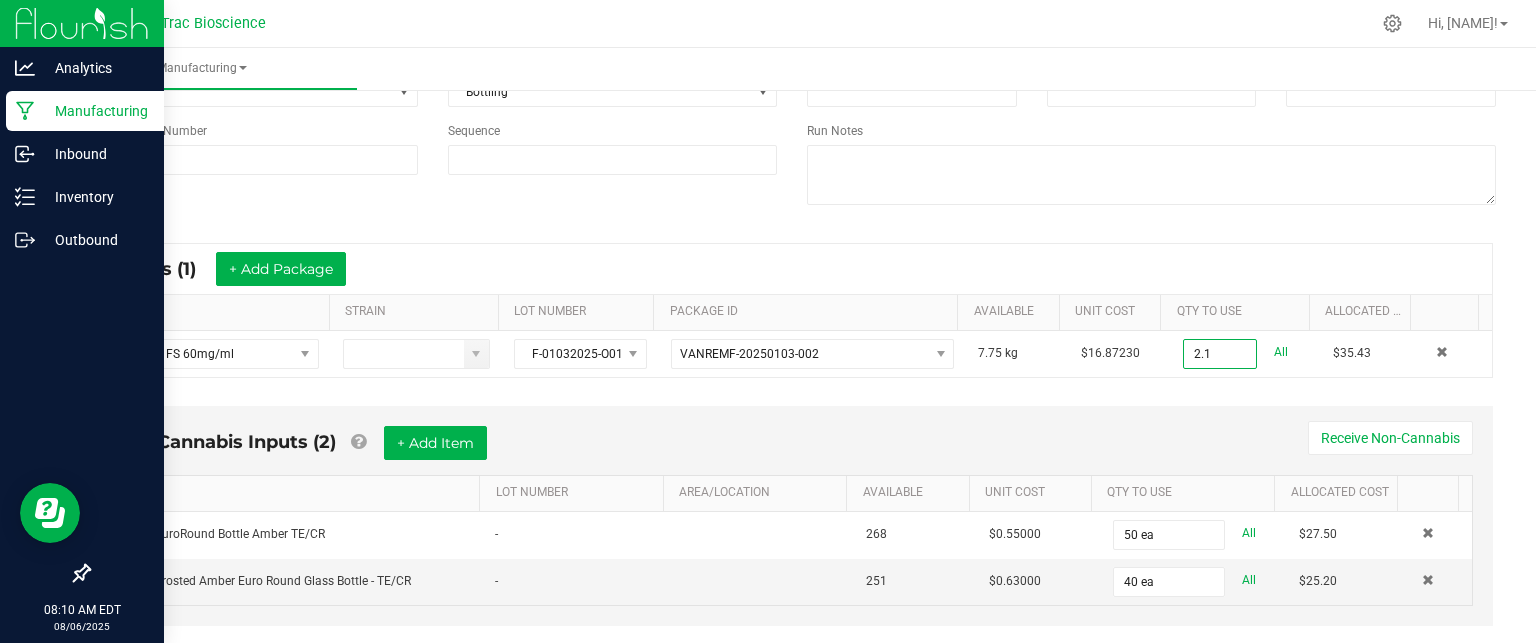 type on "2.1000 kg" 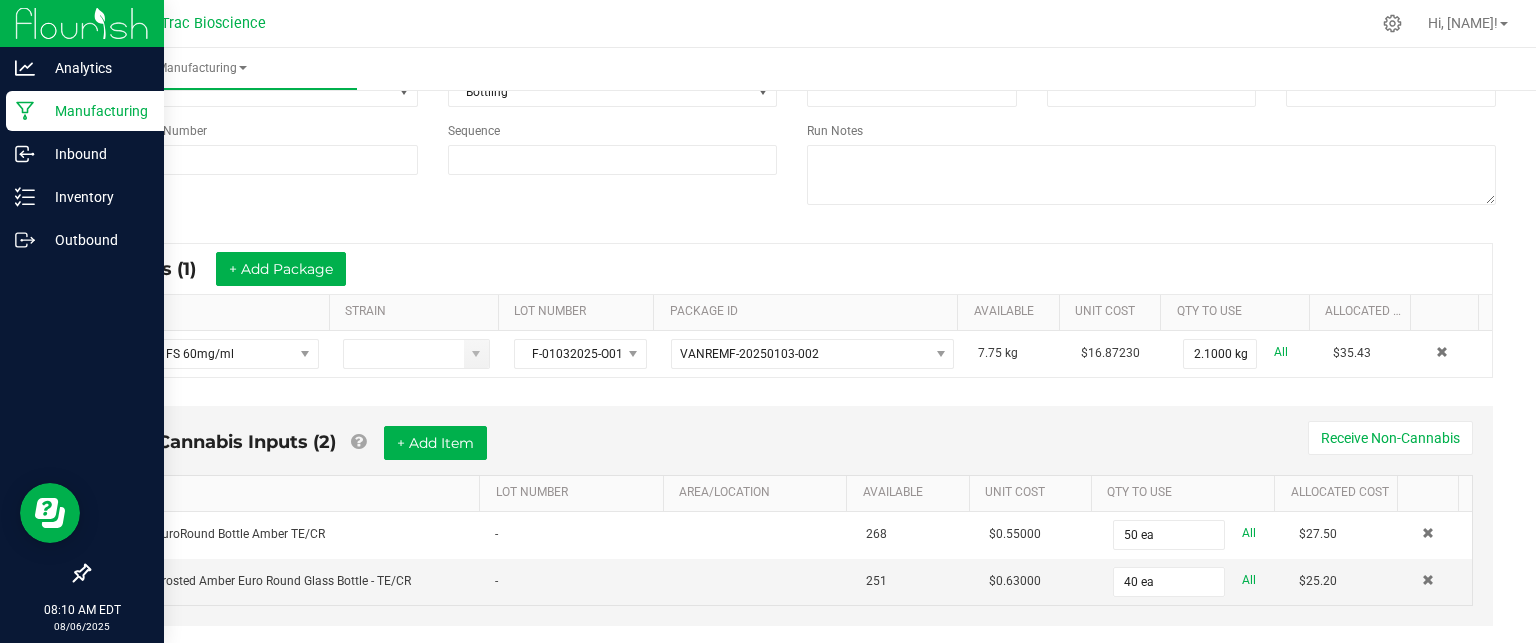 click on "*   Inputs (1)   + Add Package  ITEM STRAIN LOT NUMBER PACKAGE ID AVAILABLE Unit Cost QTY TO USE Allocated Cost CBD Oil FS 60mg/ml [LOT_NUMBER] [PACKAGE_ID] 7.75    kg  [PRICE]  2.1000 kg All  [PRICE]" at bounding box center [792, 310] 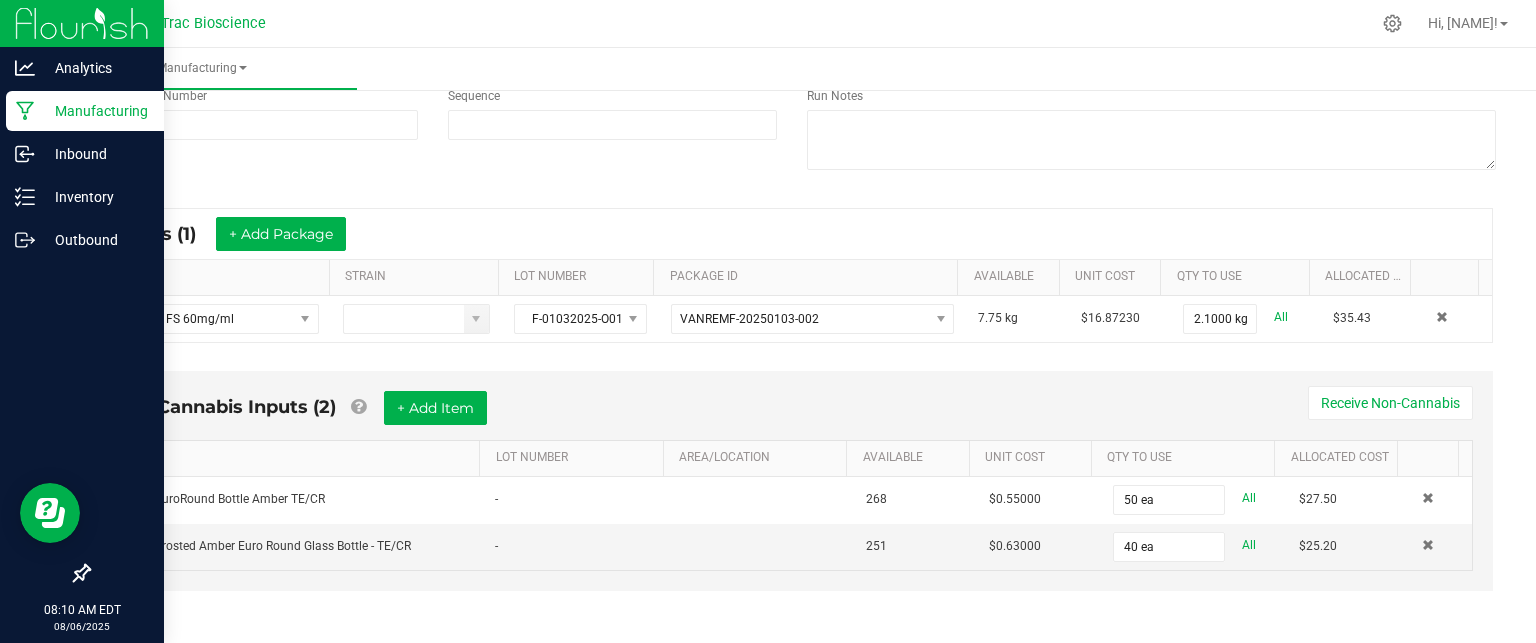 scroll, scrollTop: 0, scrollLeft: 0, axis: both 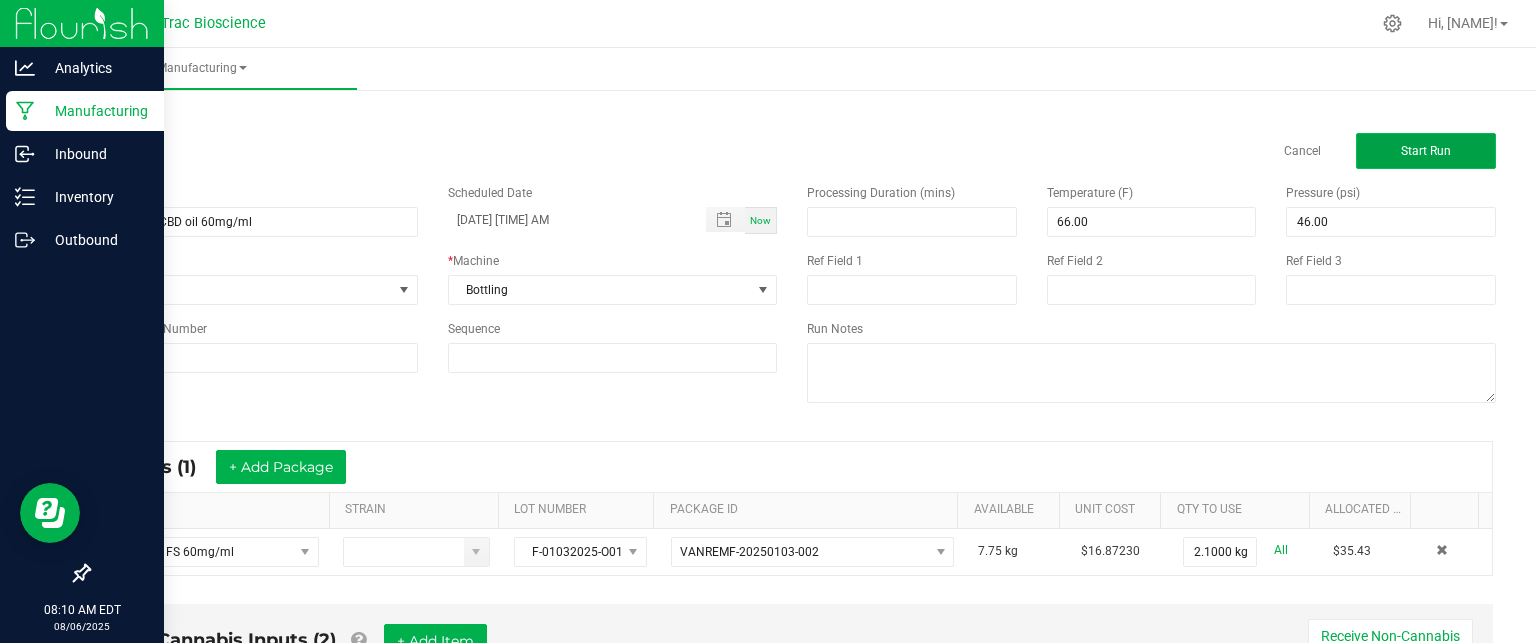 click on "Start Run" 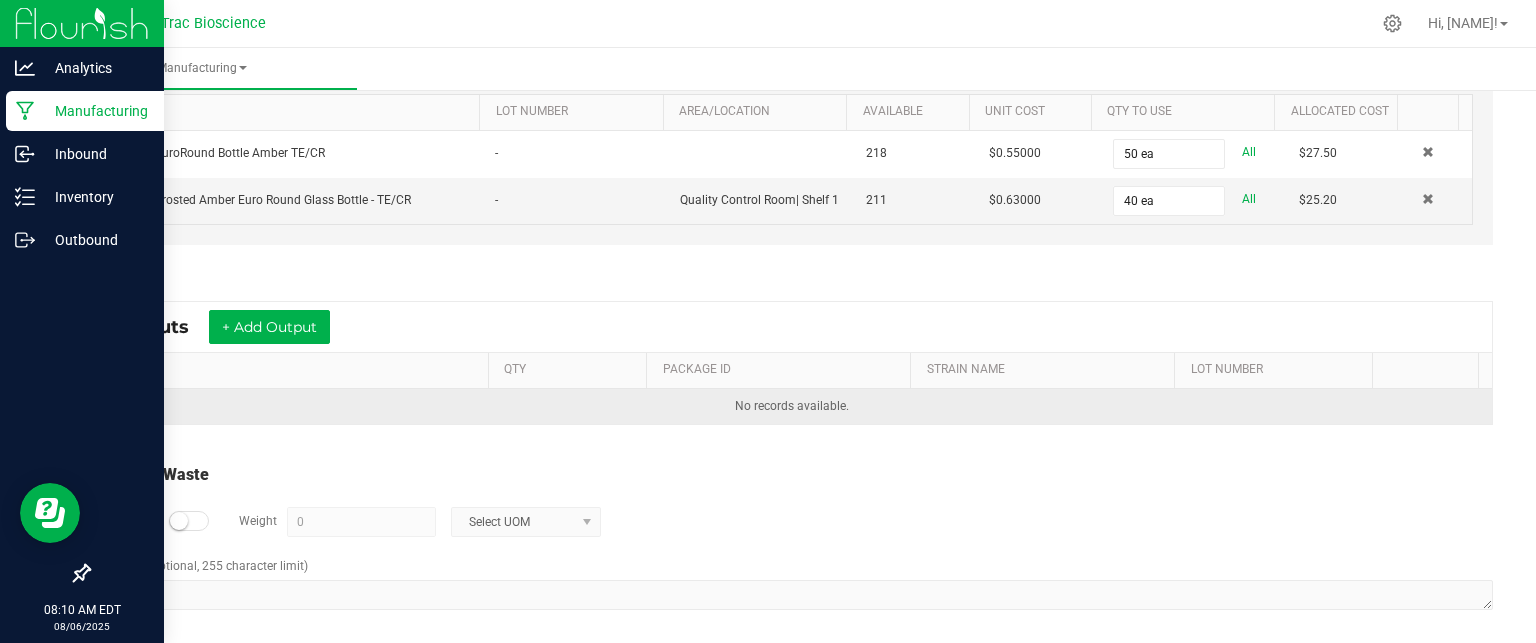 scroll, scrollTop: 626, scrollLeft: 0, axis: vertical 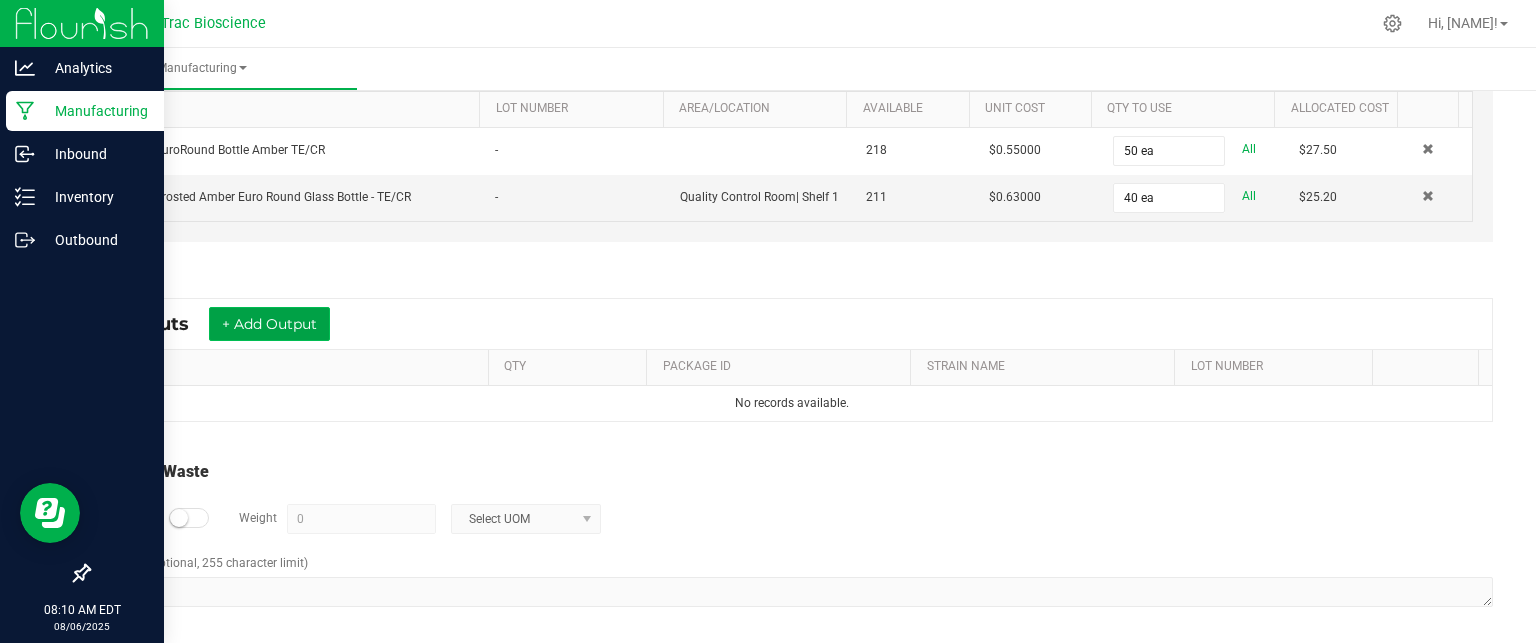 click on "+ Add Output" at bounding box center (269, 324) 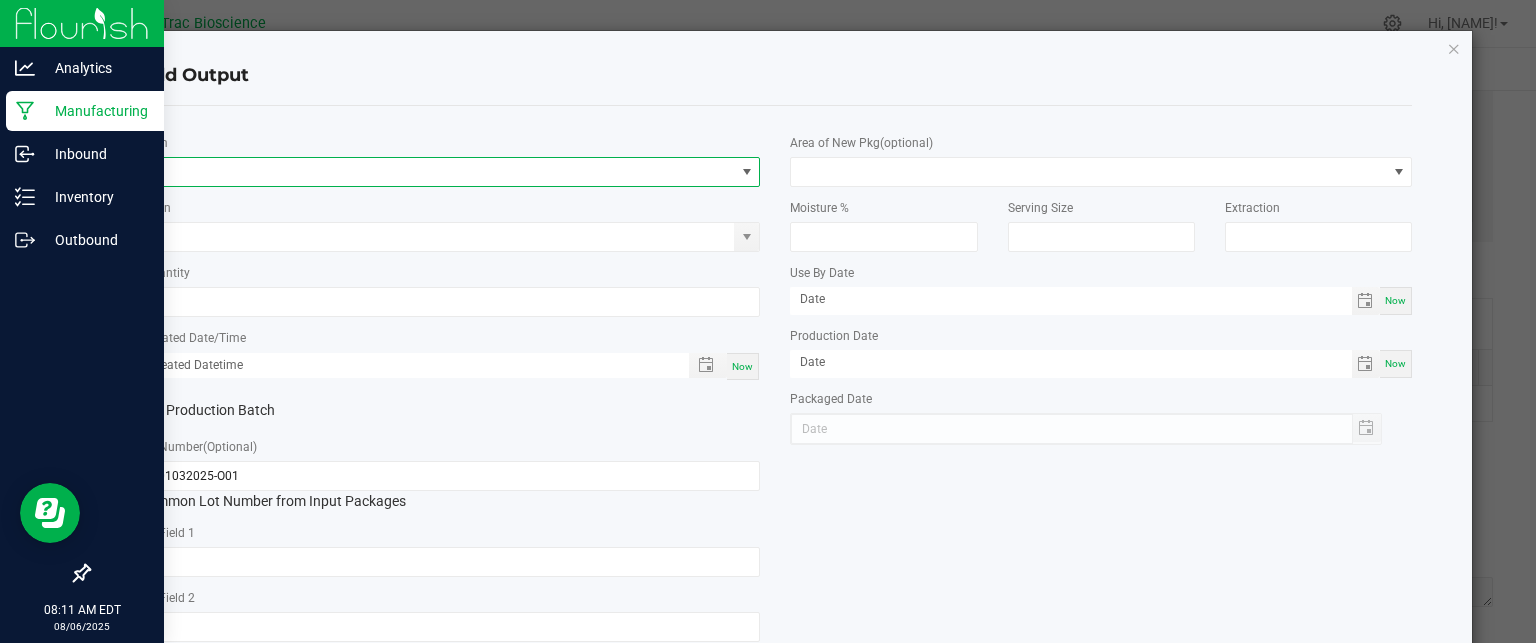 click at bounding box center (437, 172) 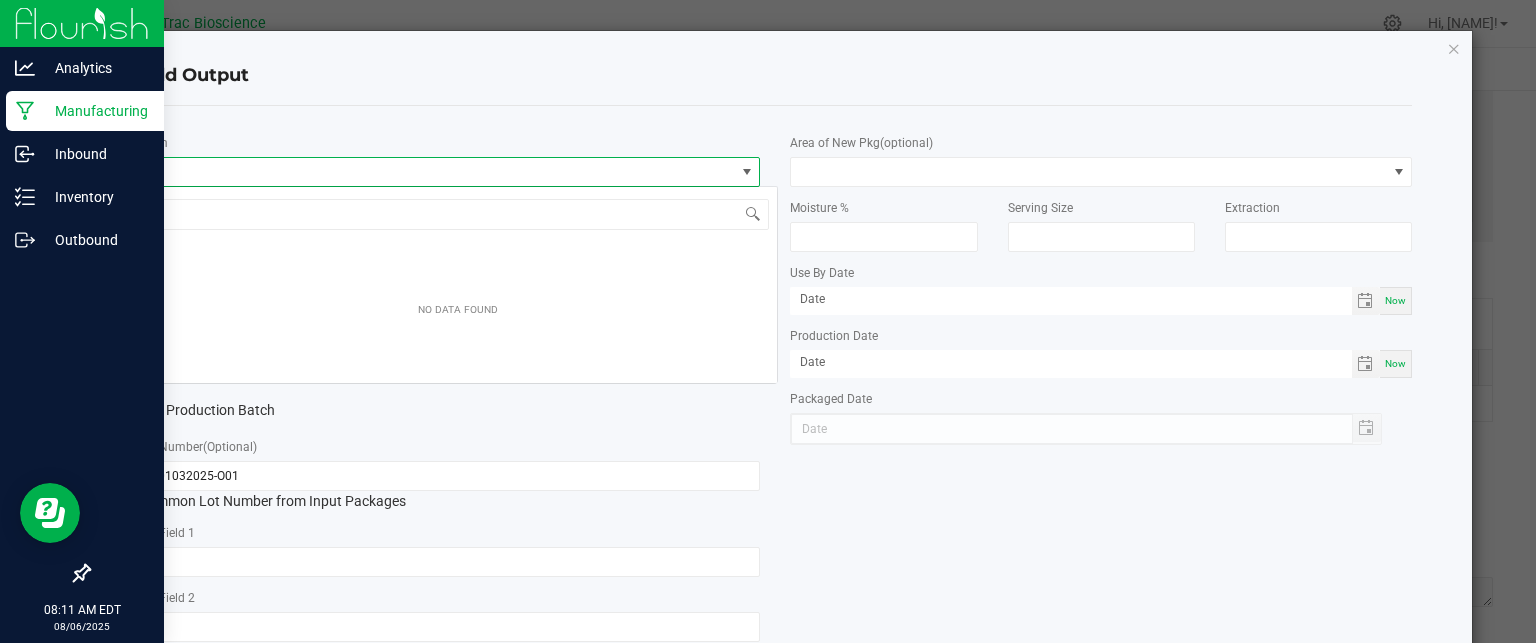 scroll, scrollTop: 99970, scrollLeft: 99384, axis: both 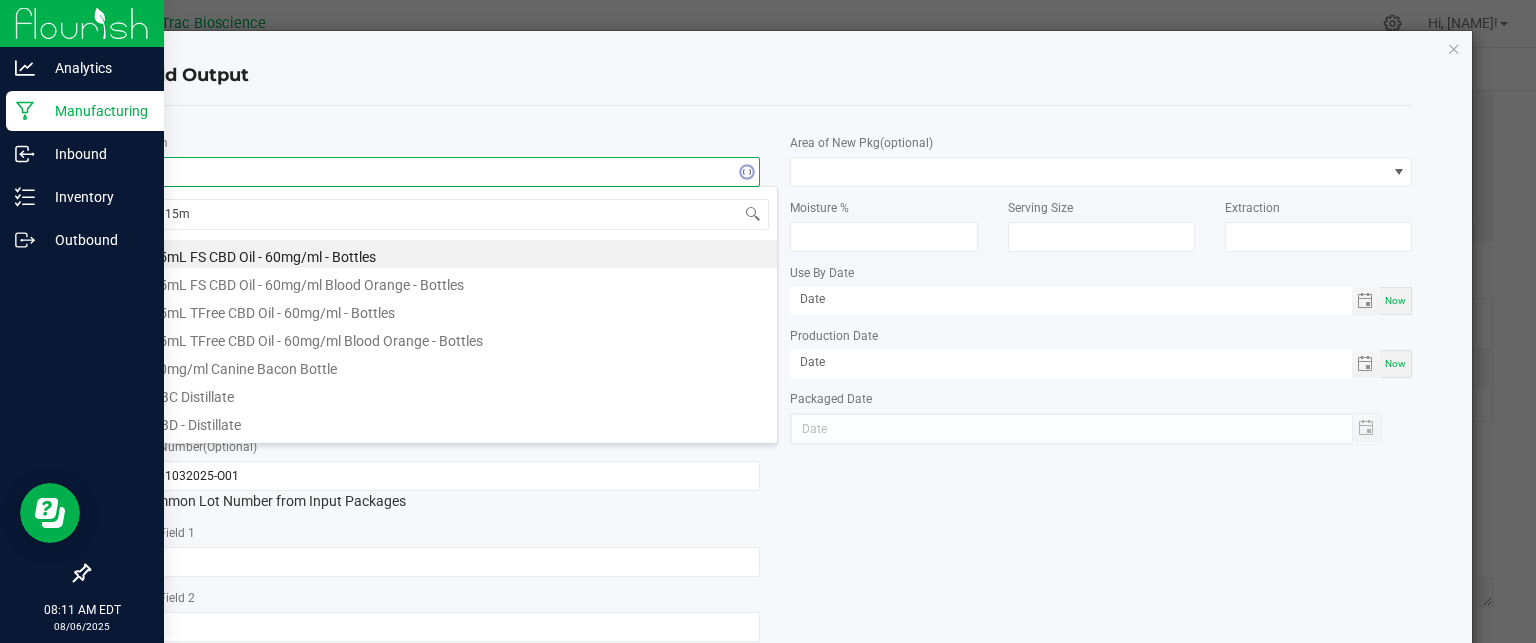 type on "15ml" 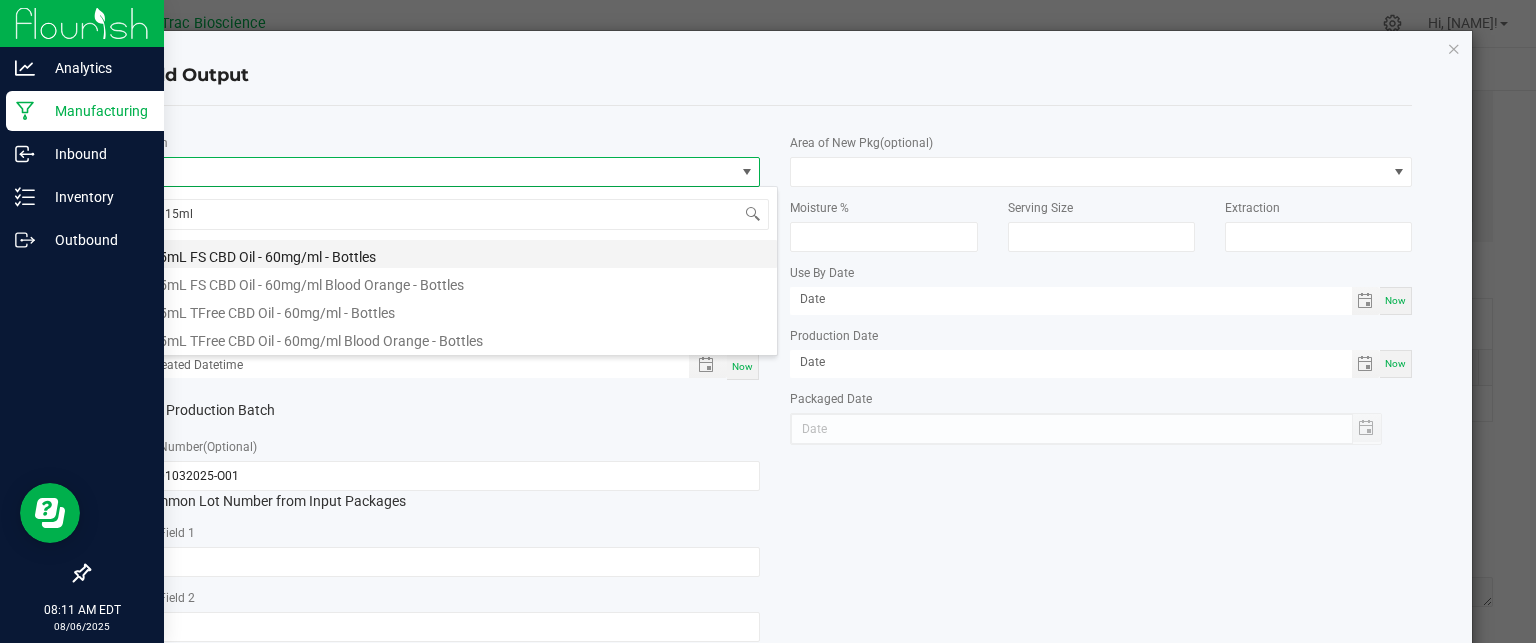 click on "15mL FS CBD Oil - 60mg/ml - Bottles" at bounding box center [458, 254] 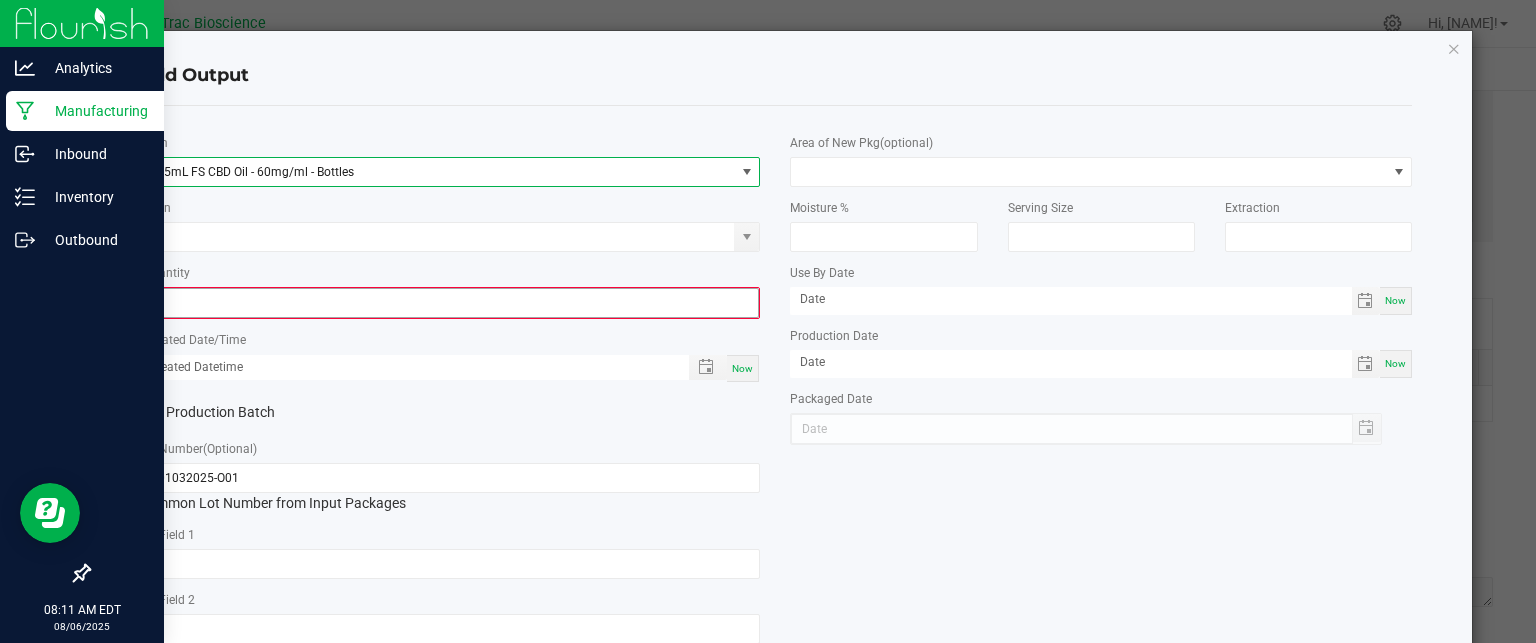 click on "0" at bounding box center (450, 303) 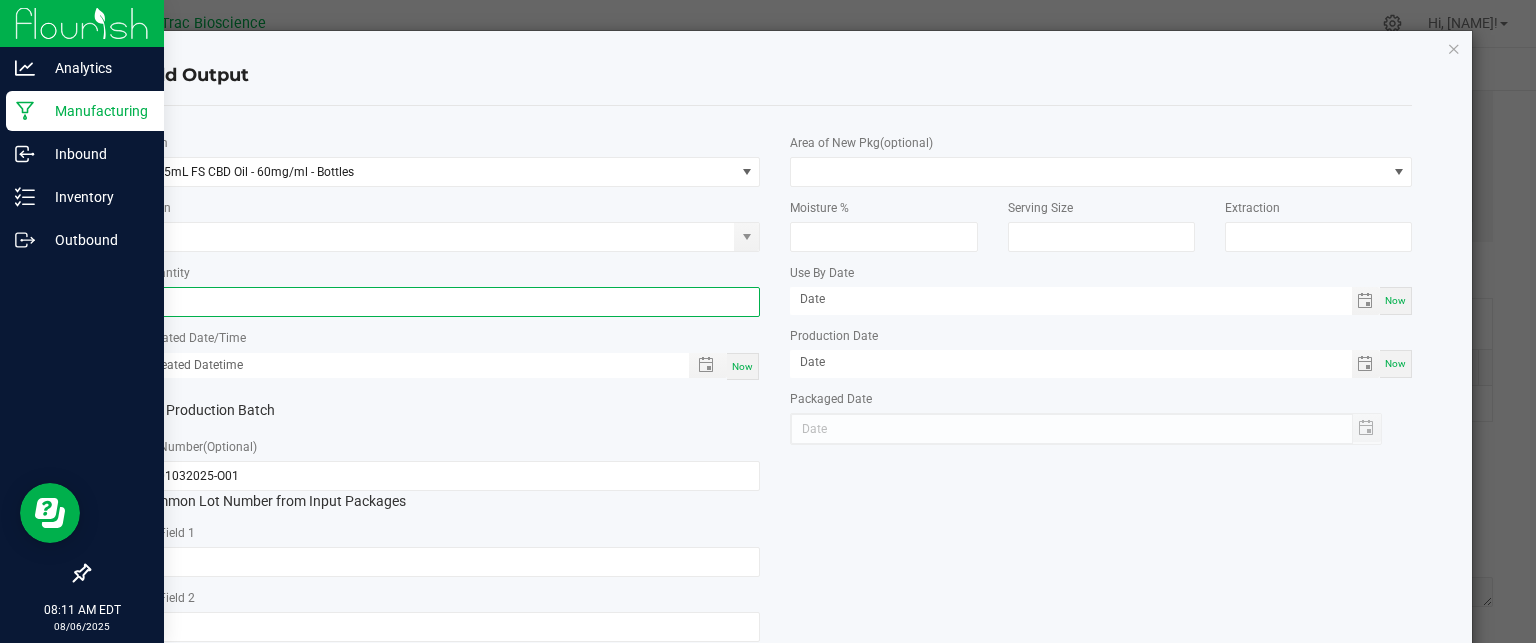 type on "40 ea" 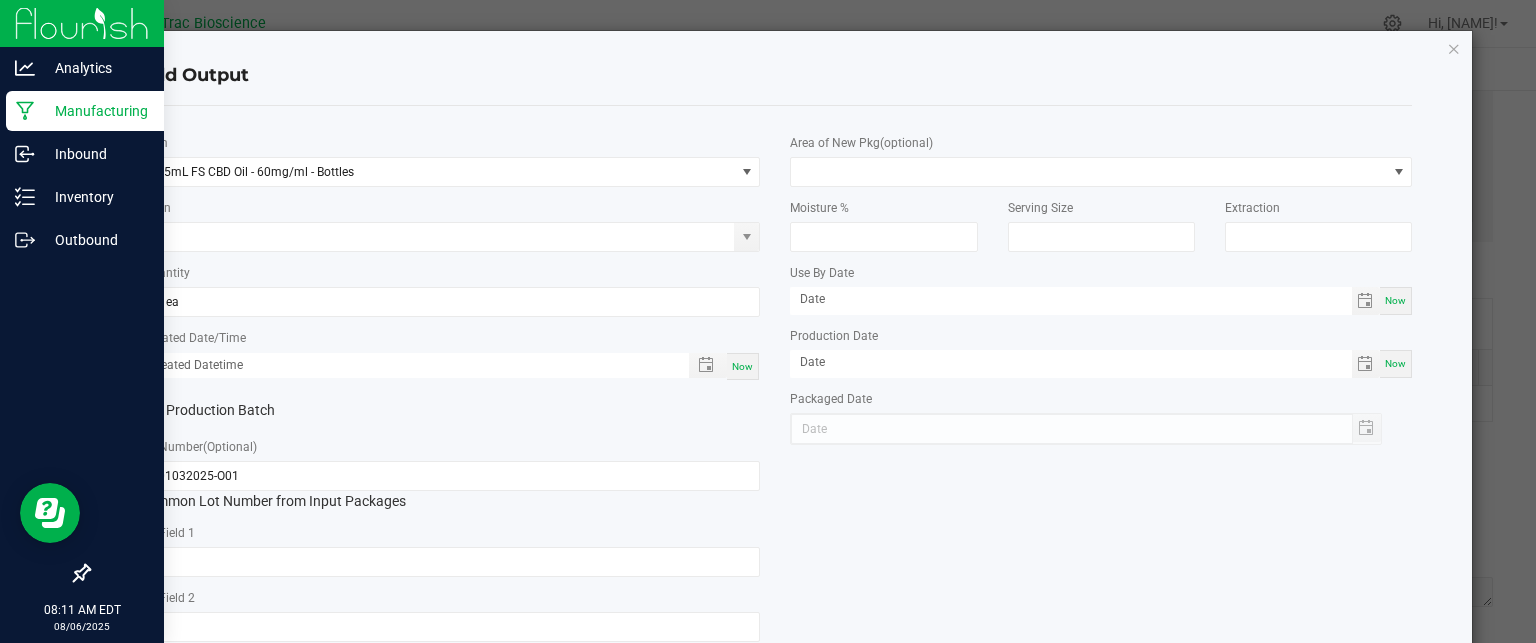 click on "Now" at bounding box center (742, 366) 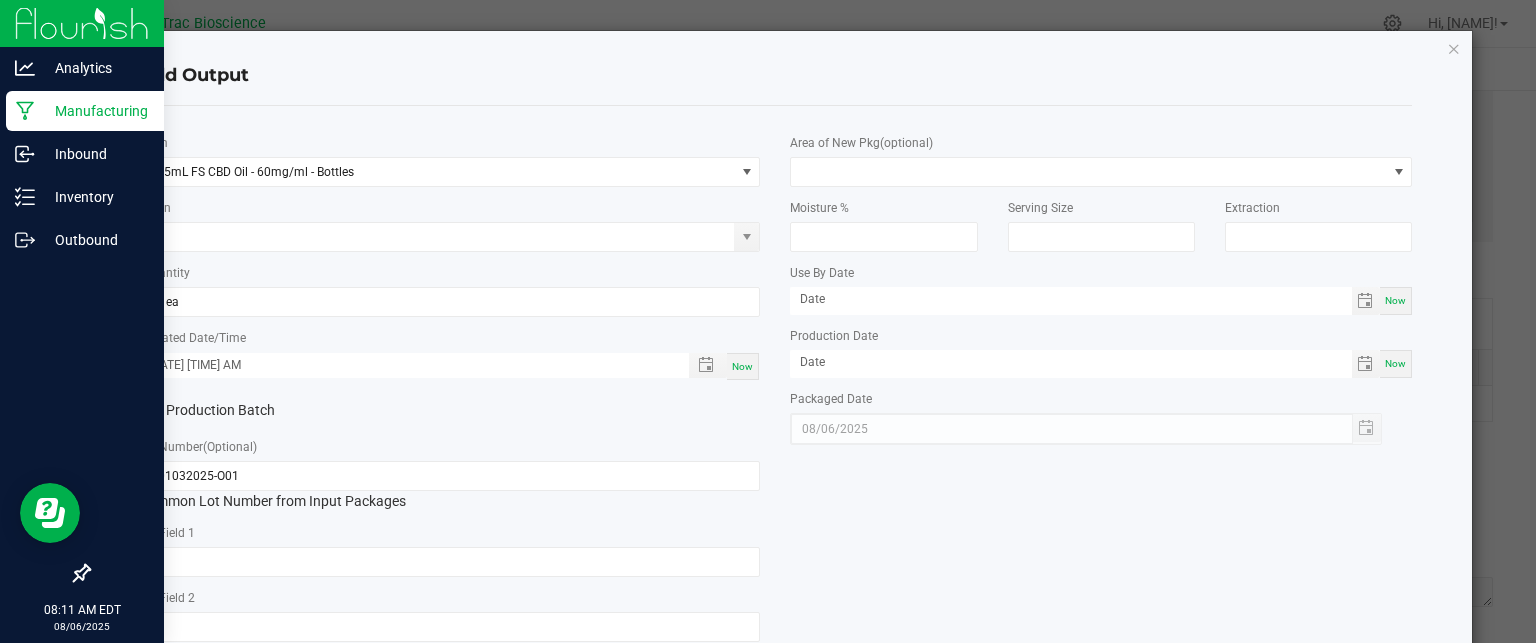click on "Now" at bounding box center [742, 366] 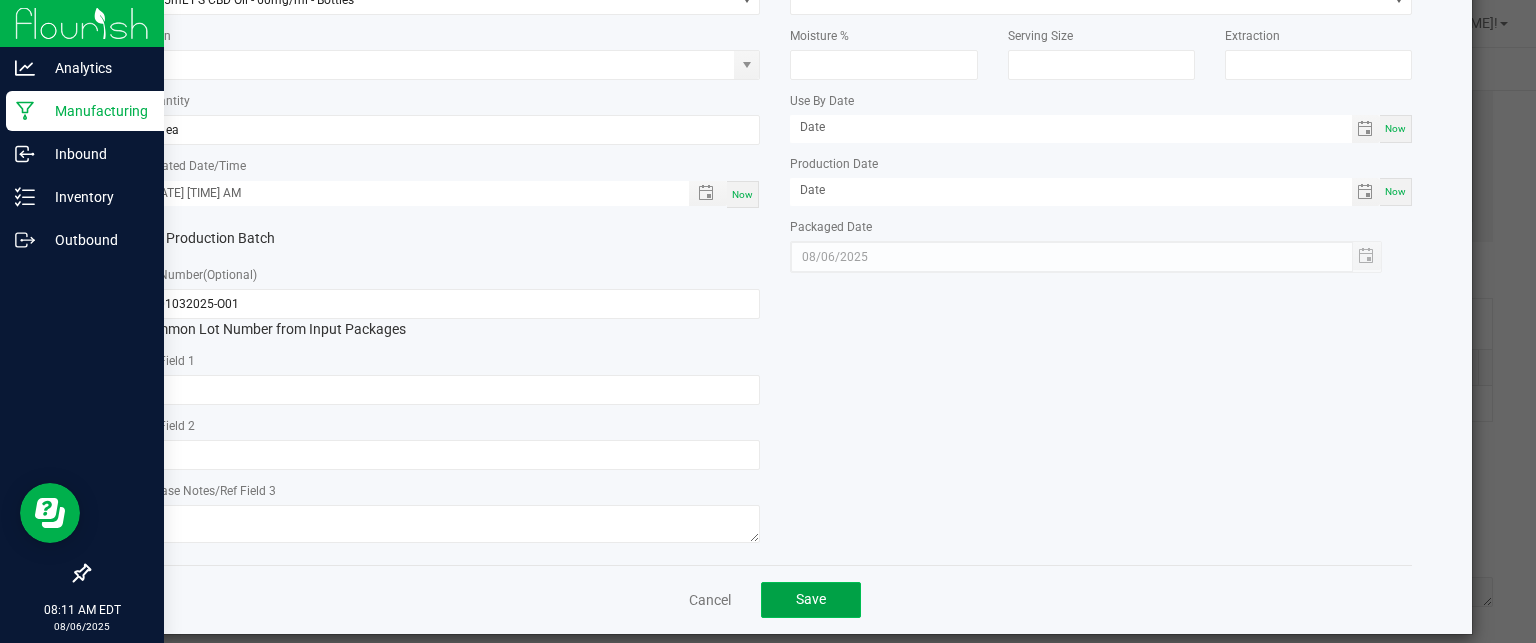 click on "Save" 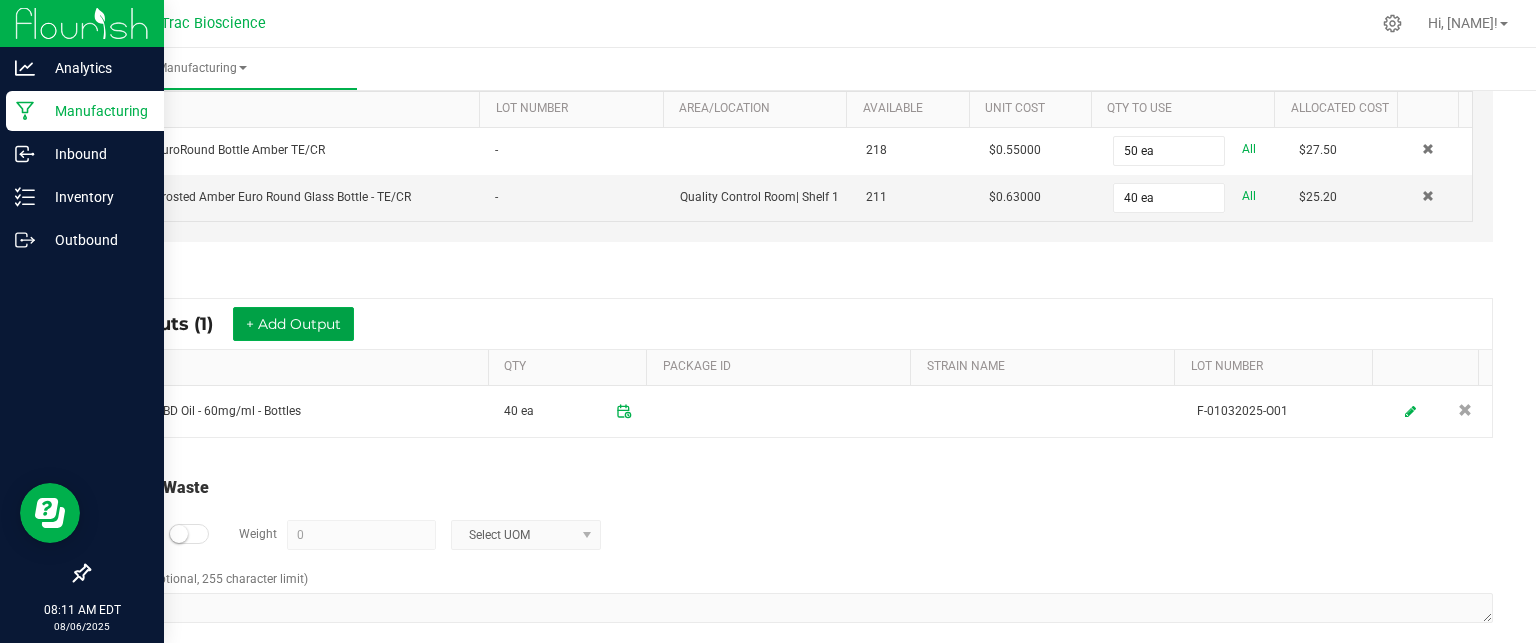 scroll, scrollTop: 652, scrollLeft: 0, axis: vertical 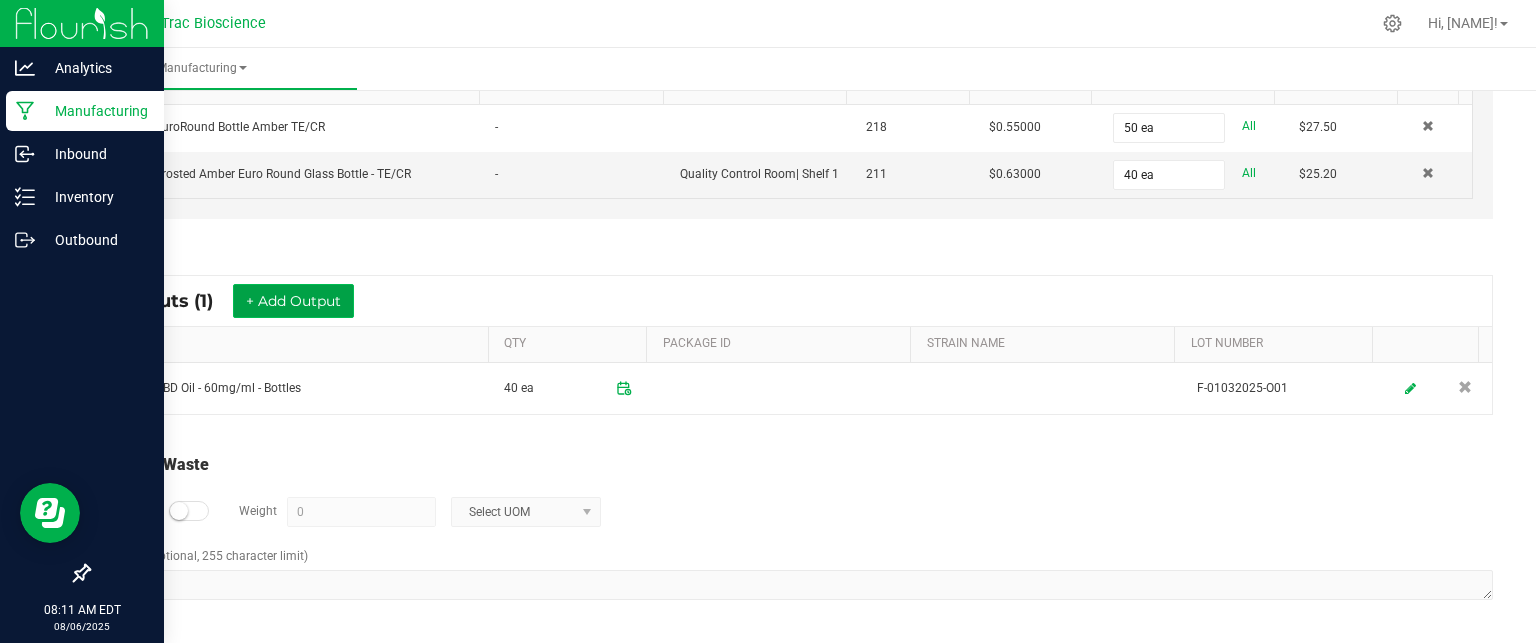 click on "+ Add Output" at bounding box center [293, 301] 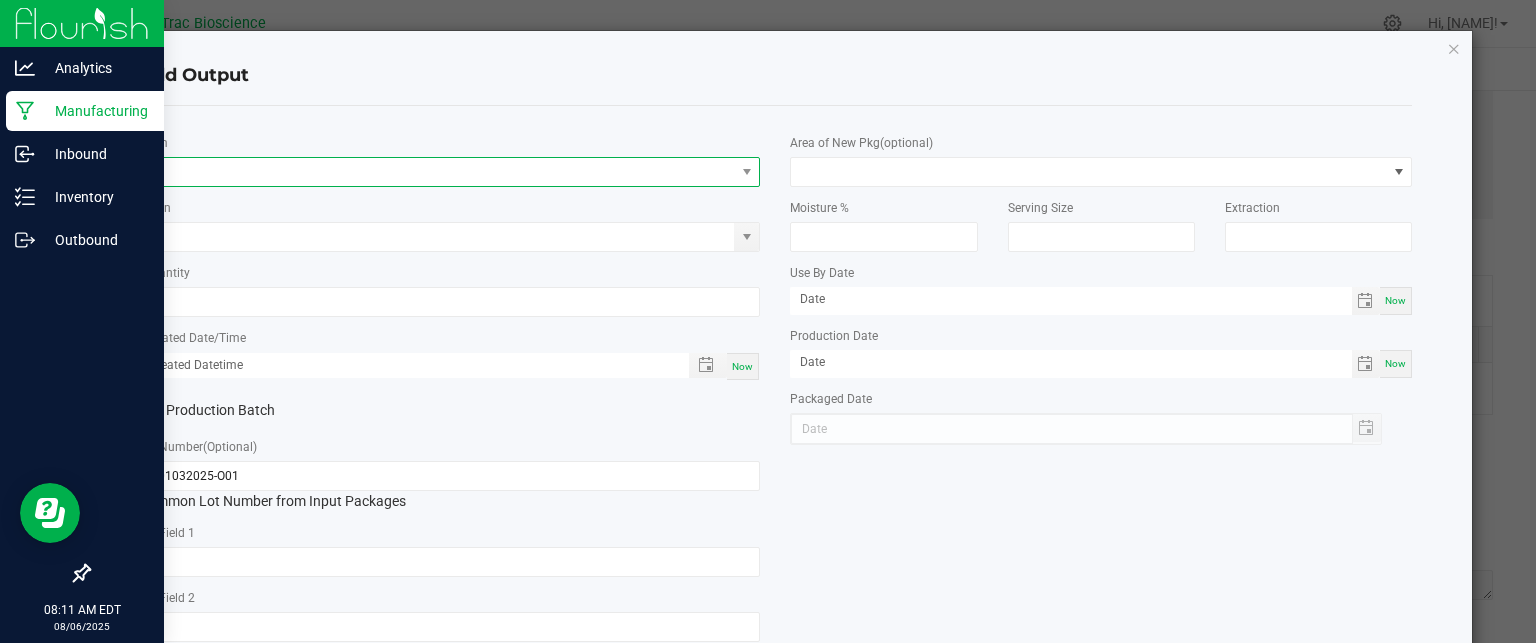 click at bounding box center (437, 172) 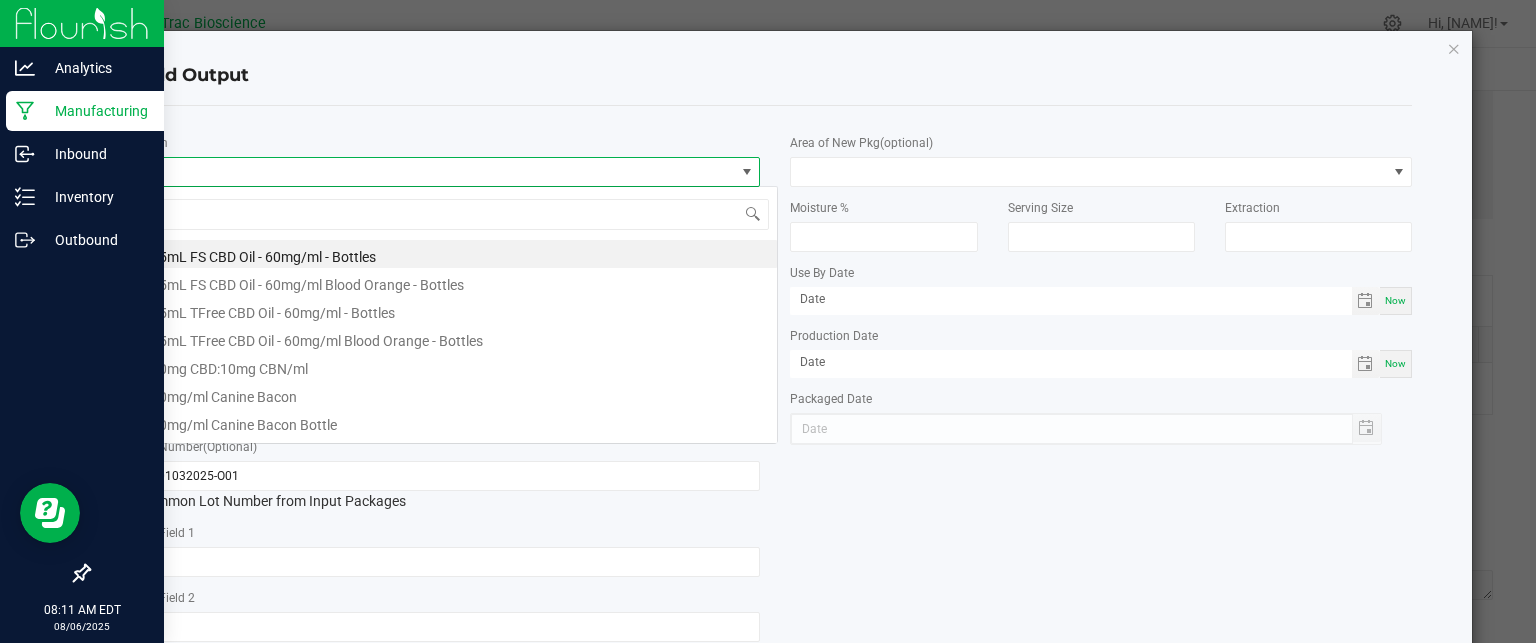scroll, scrollTop: 99970, scrollLeft: 99384, axis: both 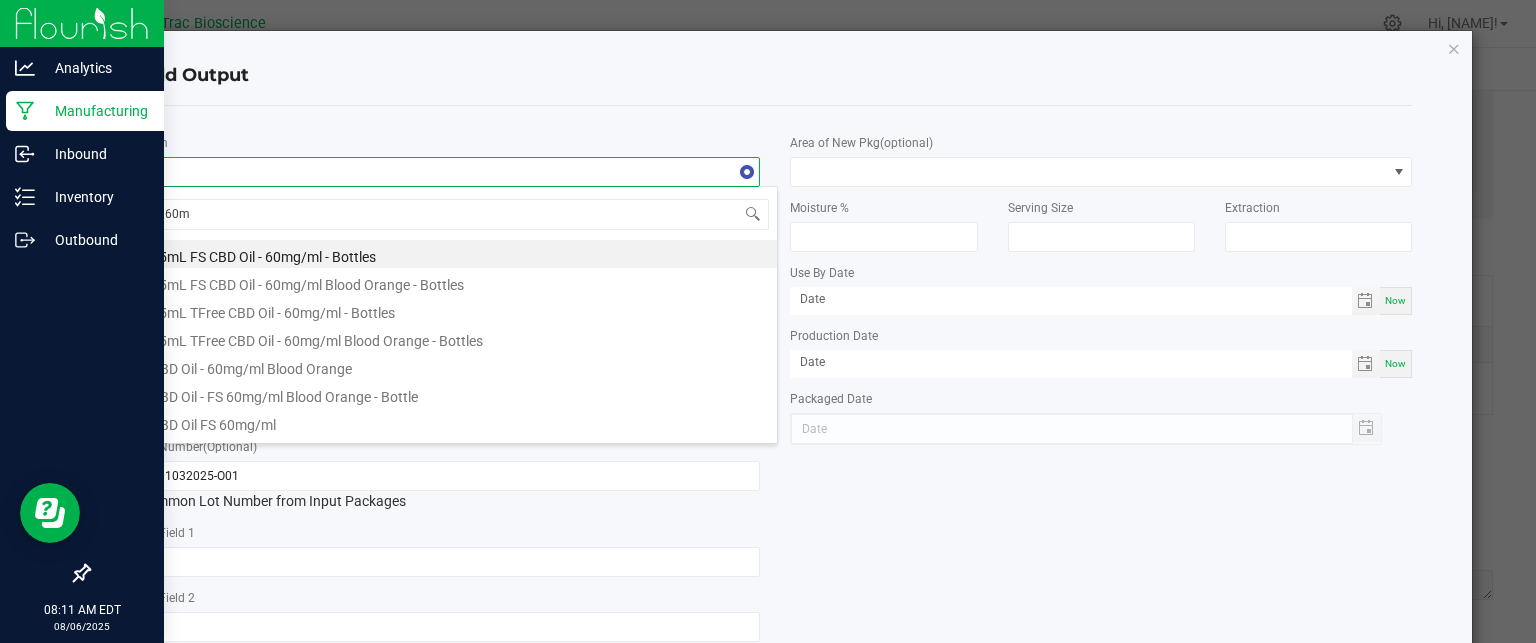 type on "60mg" 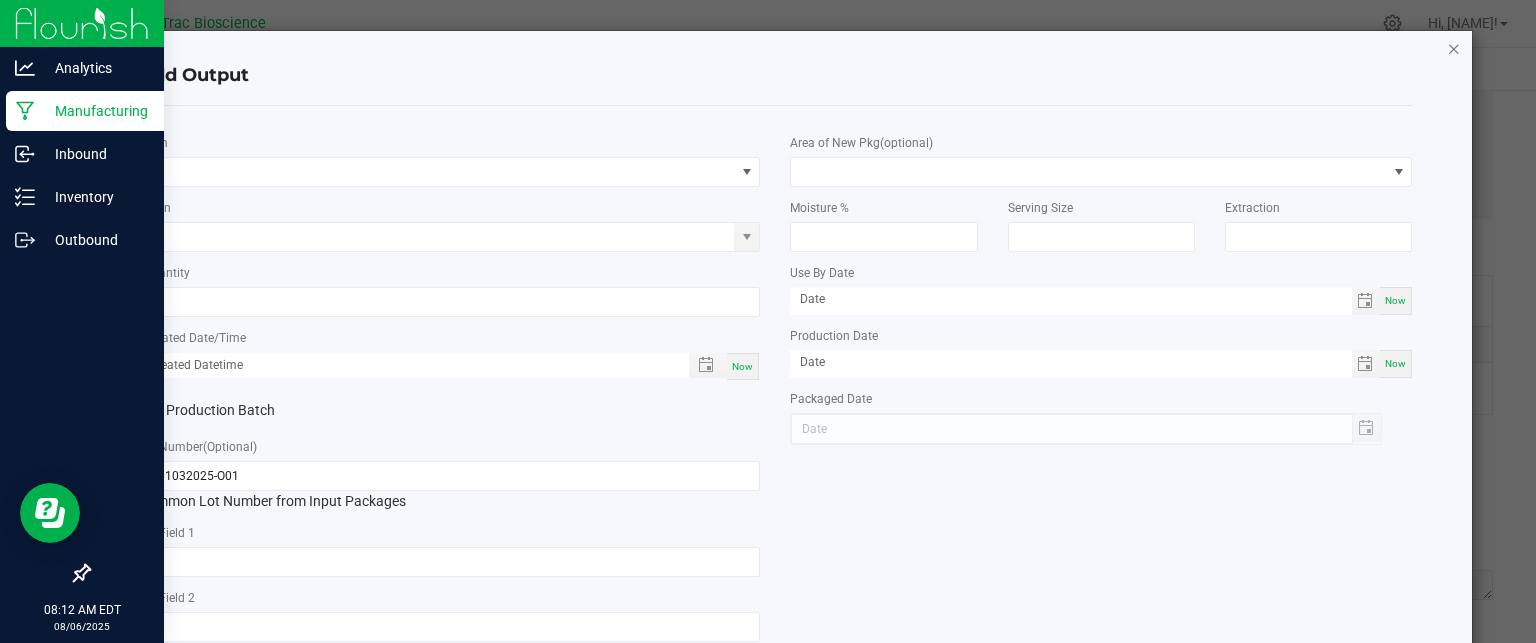 click 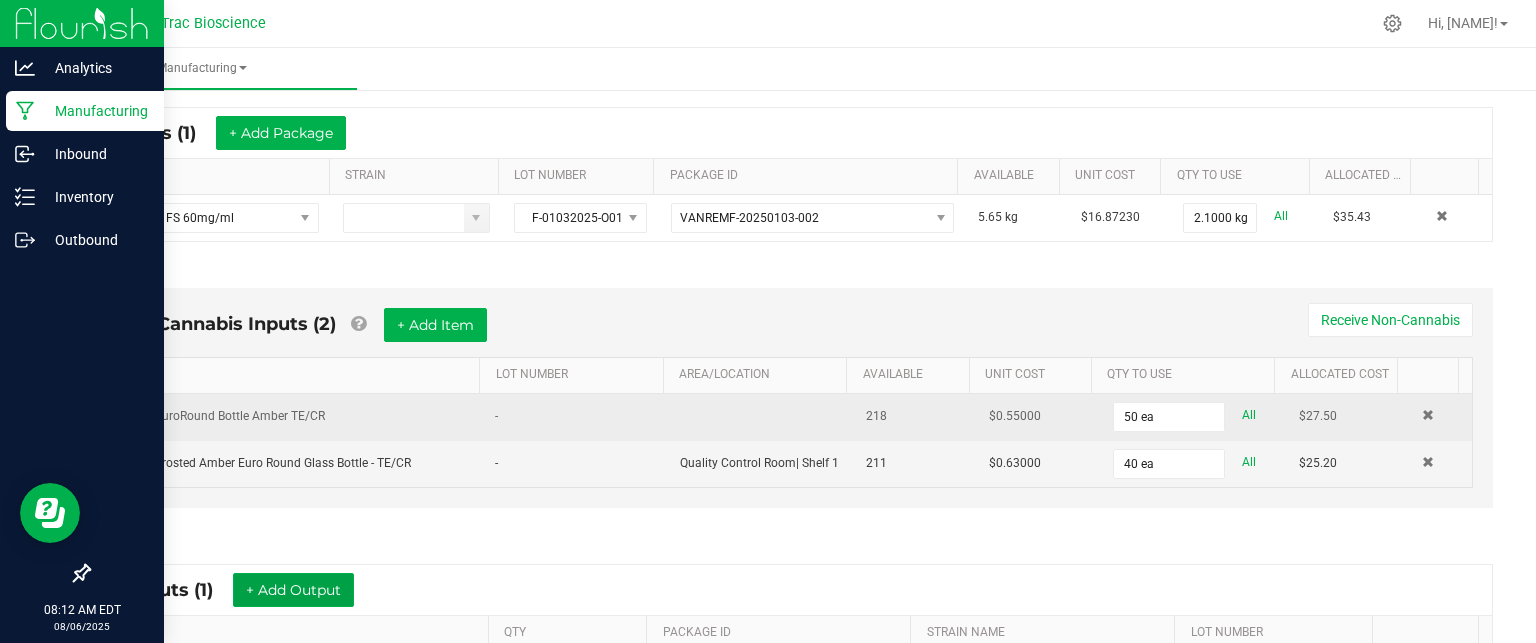 scroll, scrollTop: 362, scrollLeft: 0, axis: vertical 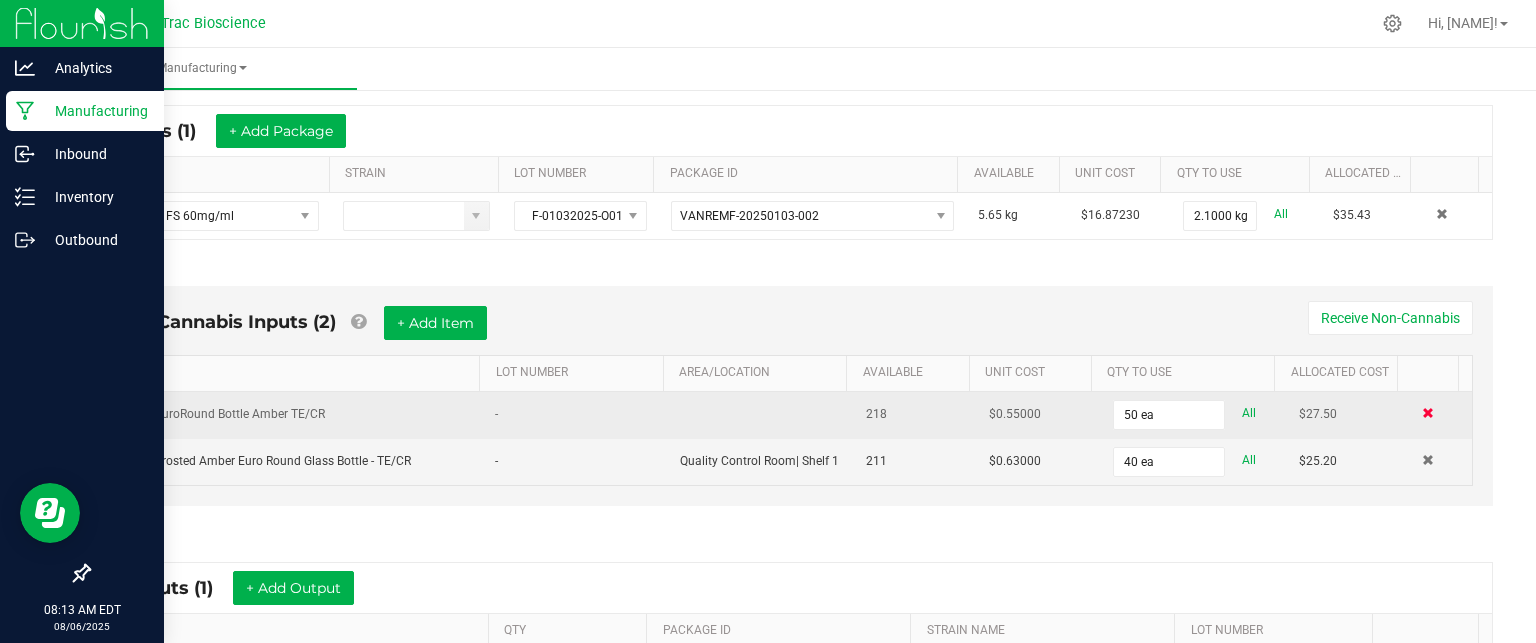 click at bounding box center [1428, 413] 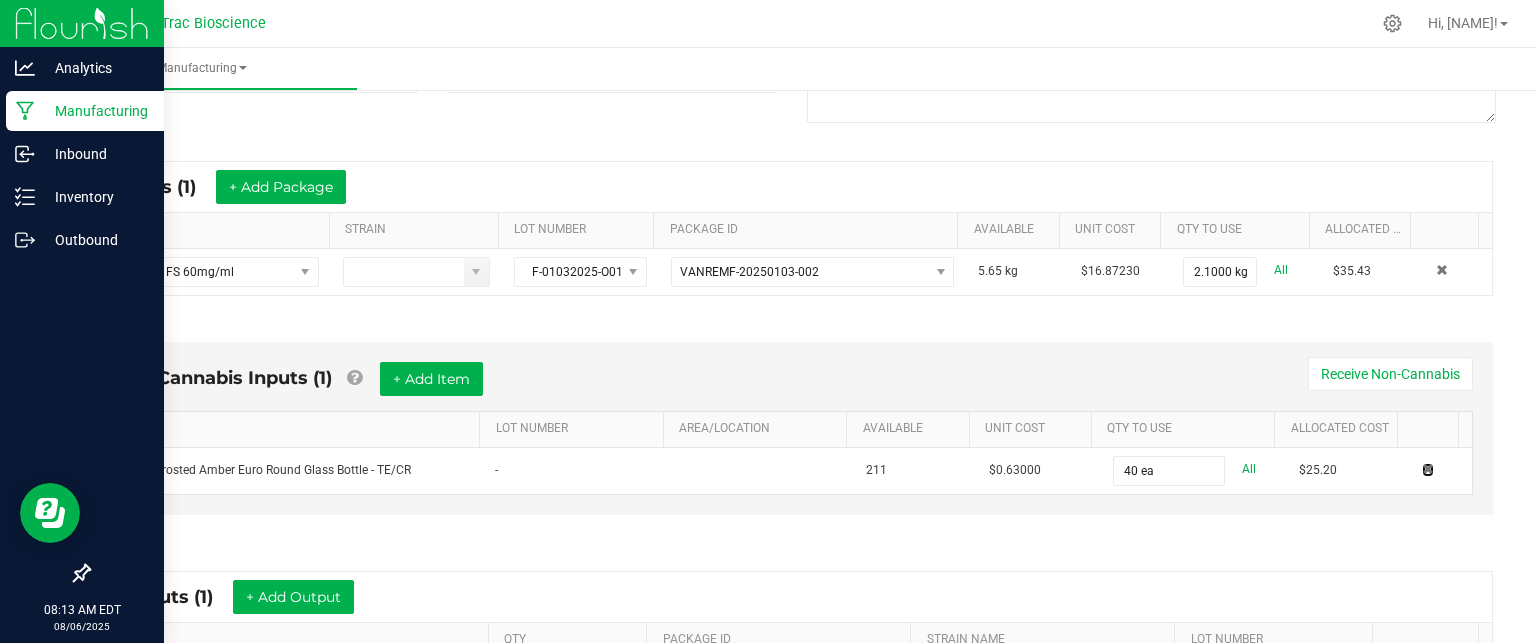 scroll, scrollTop: 278, scrollLeft: 0, axis: vertical 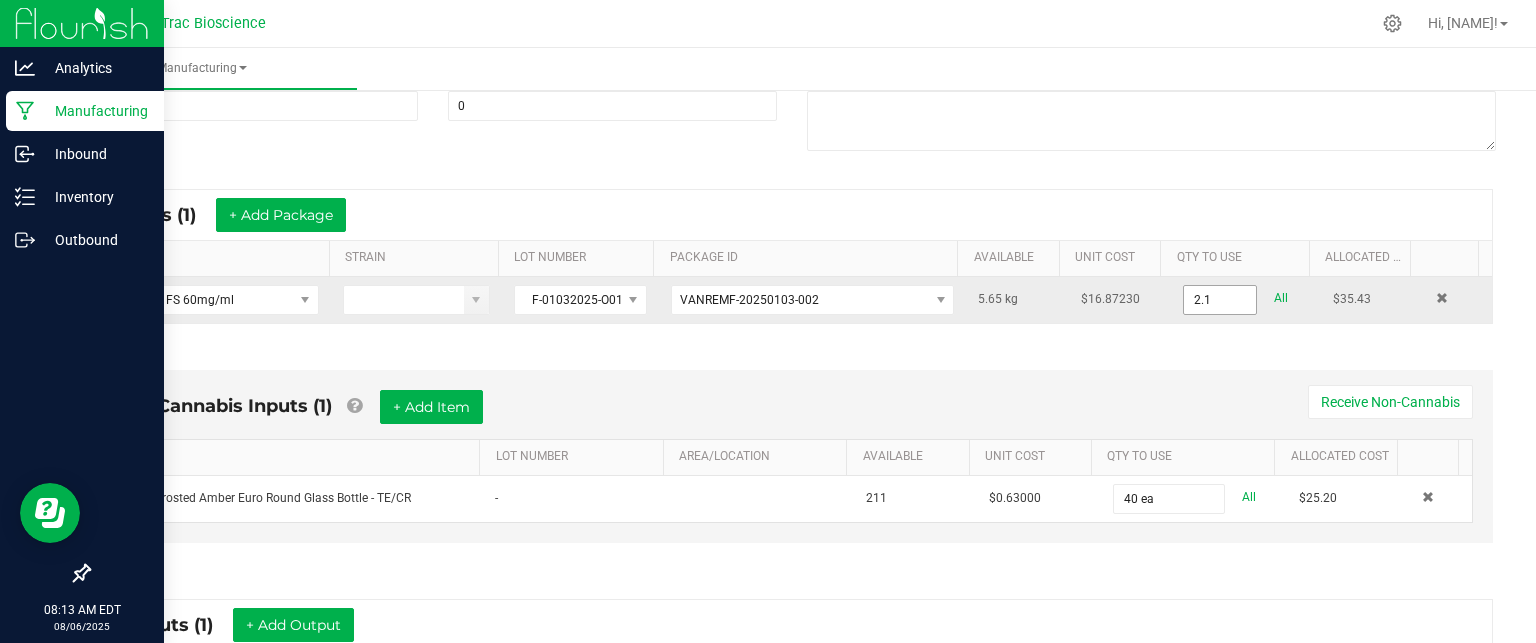 click on "2.1" at bounding box center [1220, 300] 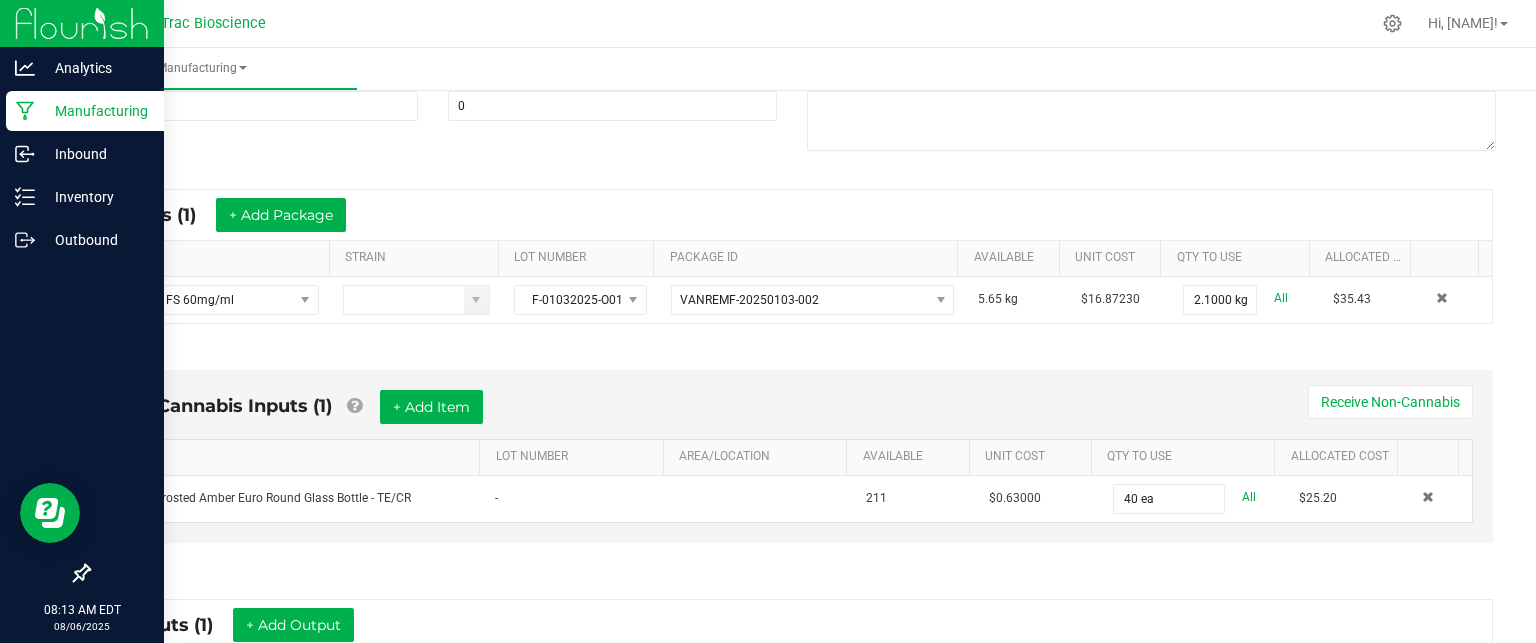 click on "* Outputs (1) + Add Output ITEM QTY PACKAGE ID STRAIN NAME LOT NUMBER 15mL FS CBD Oil - 60mg/ml - Bottles 40 ea F-01032025-O01" at bounding box center [792, 669] 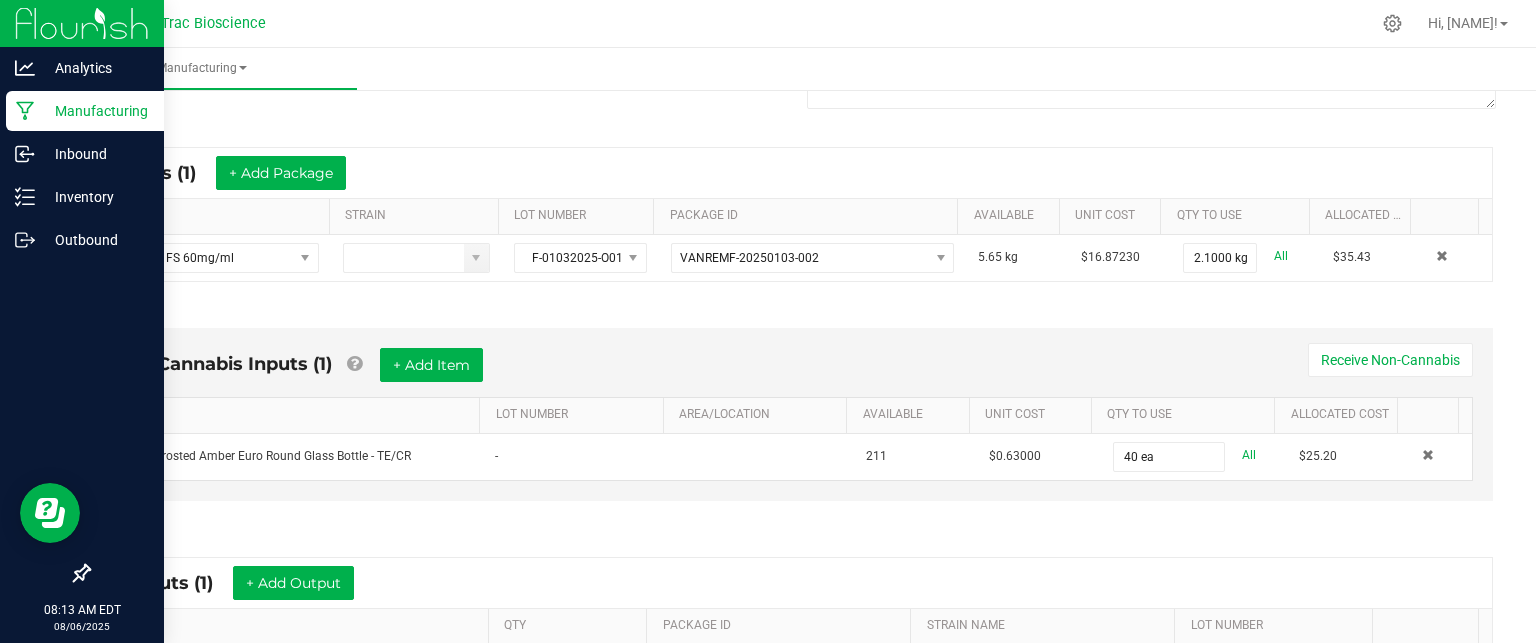 scroll, scrollTop: 320, scrollLeft: 0, axis: vertical 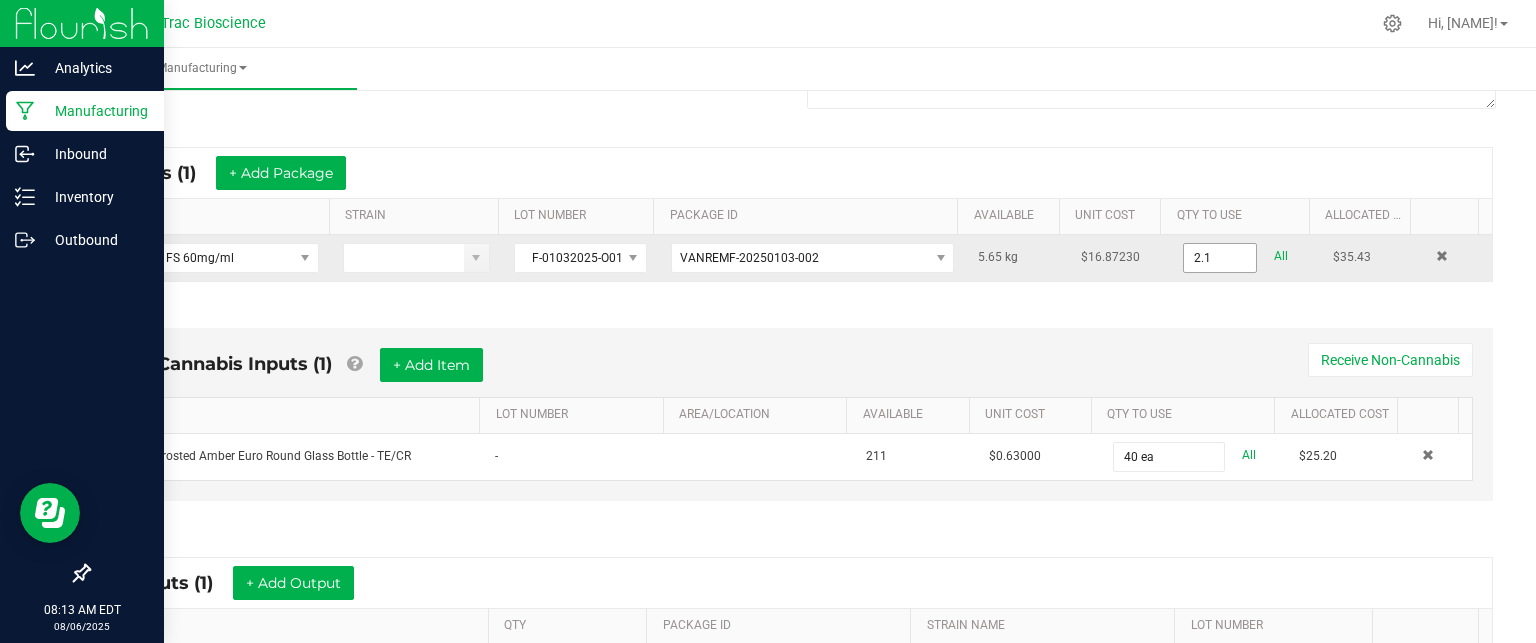 click on "2.1" at bounding box center [1220, 258] 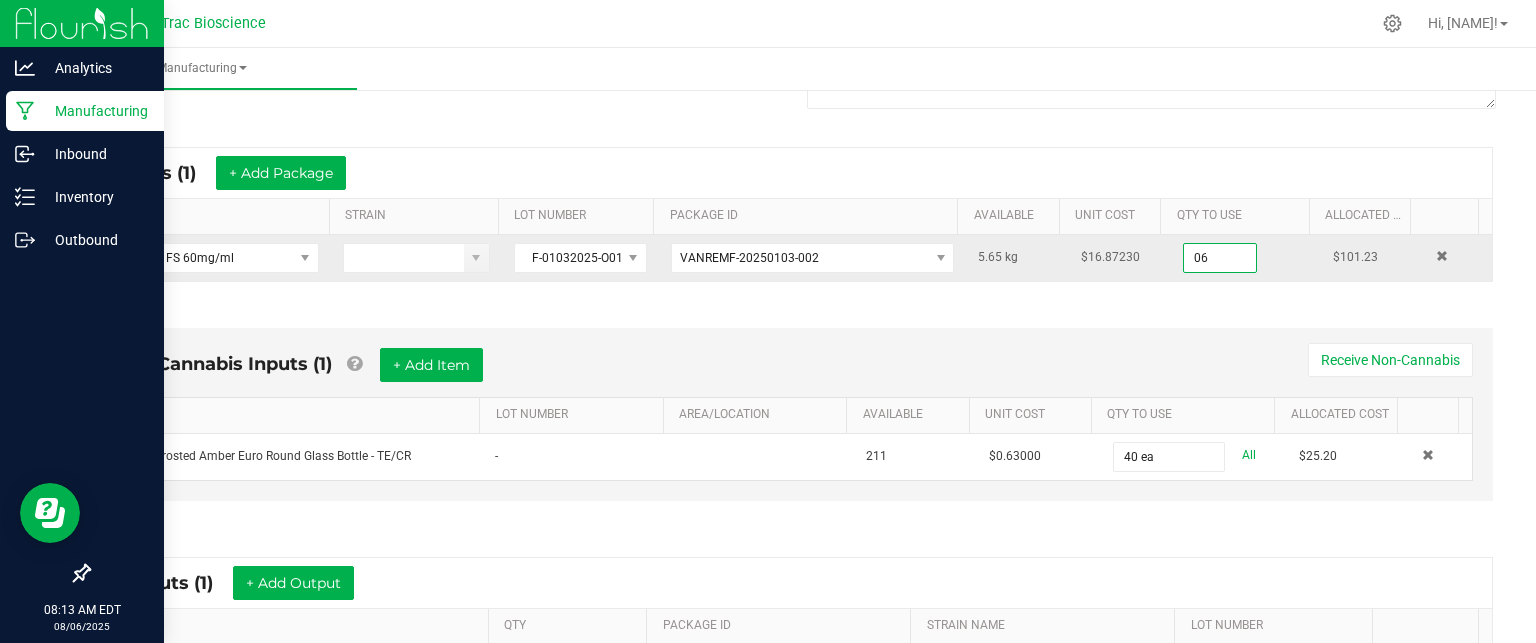type on "0" 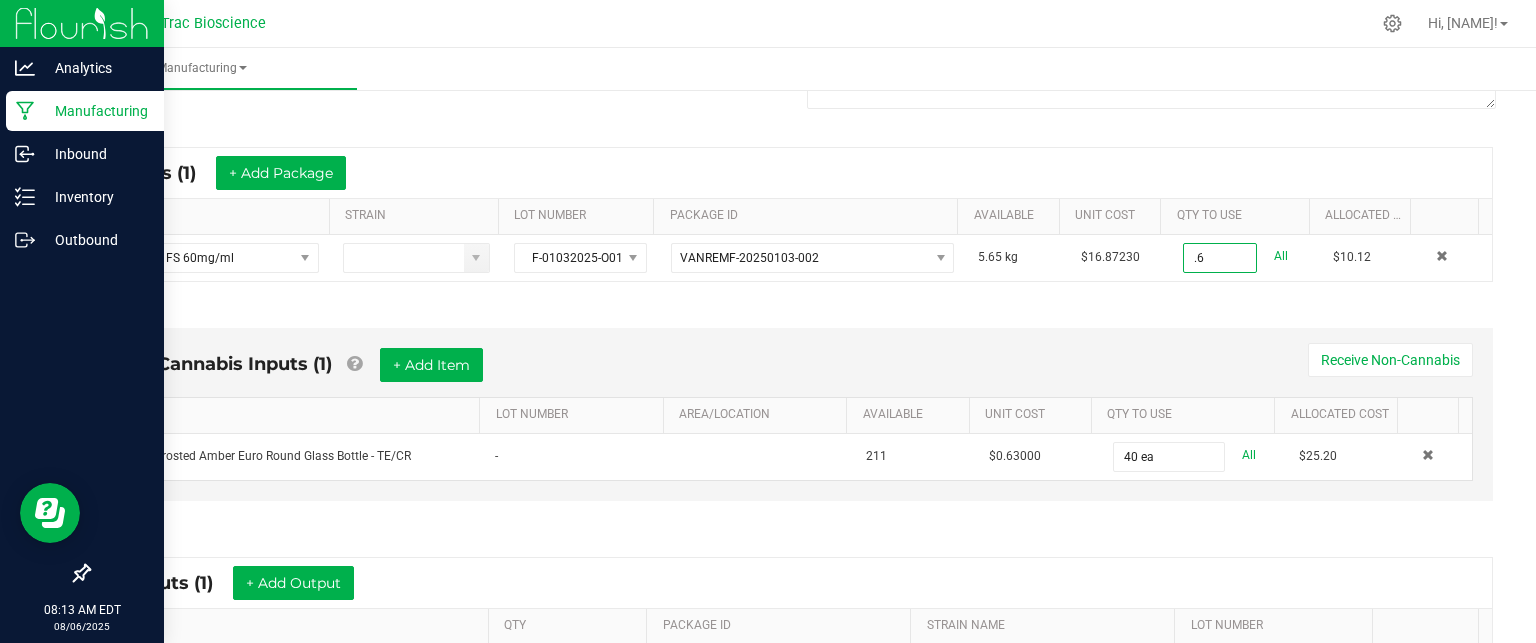 type on "0.6000 kg" 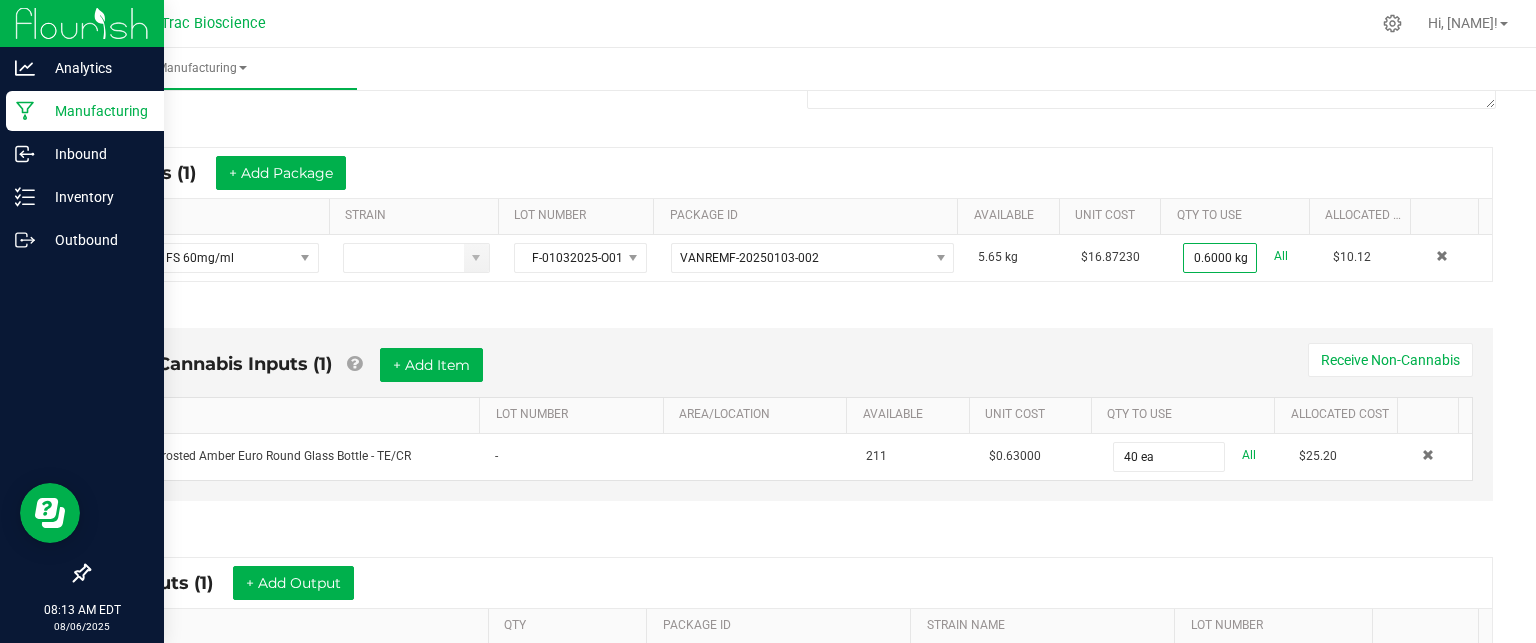 click on "*   Inputs (1)   + Add Package  ITEM STRAIN LOT NUMBER PACKAGE ID AVAILABLE Unit Cost QTY TO USE Allocated Cost CBD Oil FS 60mg/ml [LOT_NUMBER] [PACKAGE_ID] 5.65    kg  [PRICE]  0.6000 kg All  [PRICE]" at bounding box center (792, 214) 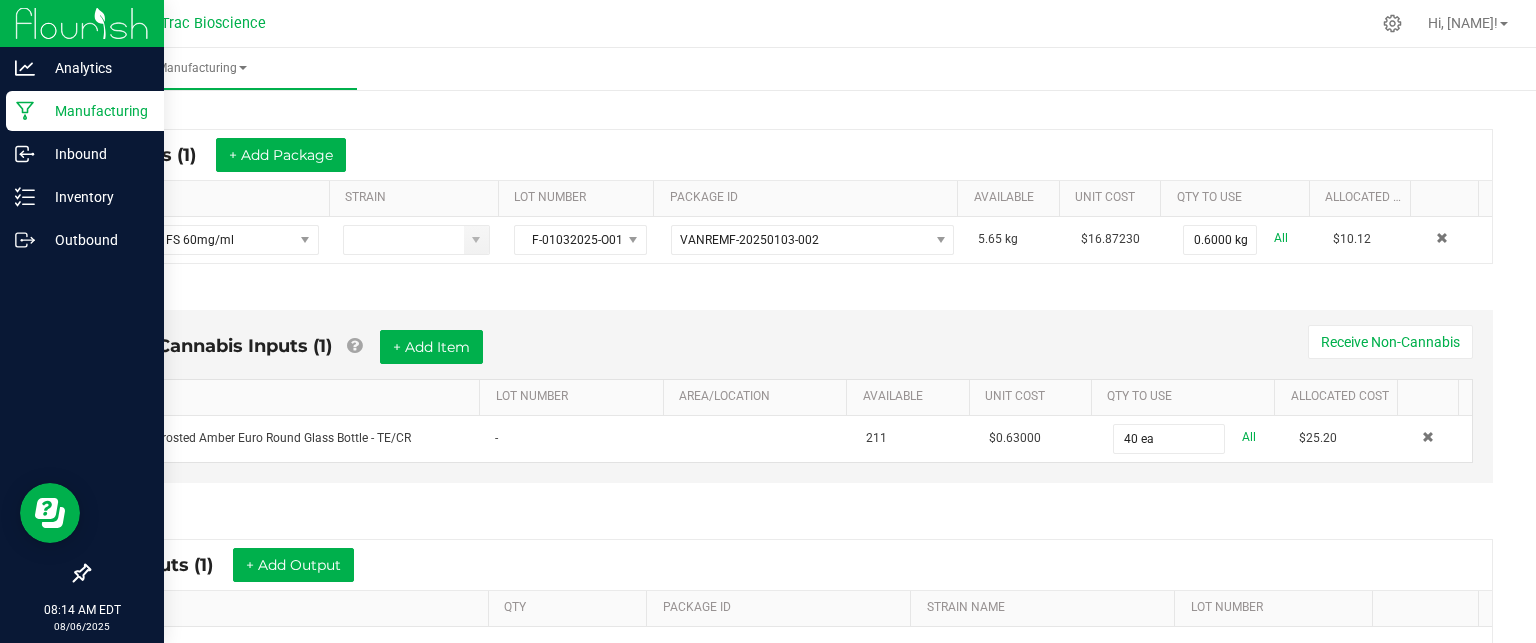 scroll, scrollTop: 0, scrollLeft: 0, axis: both 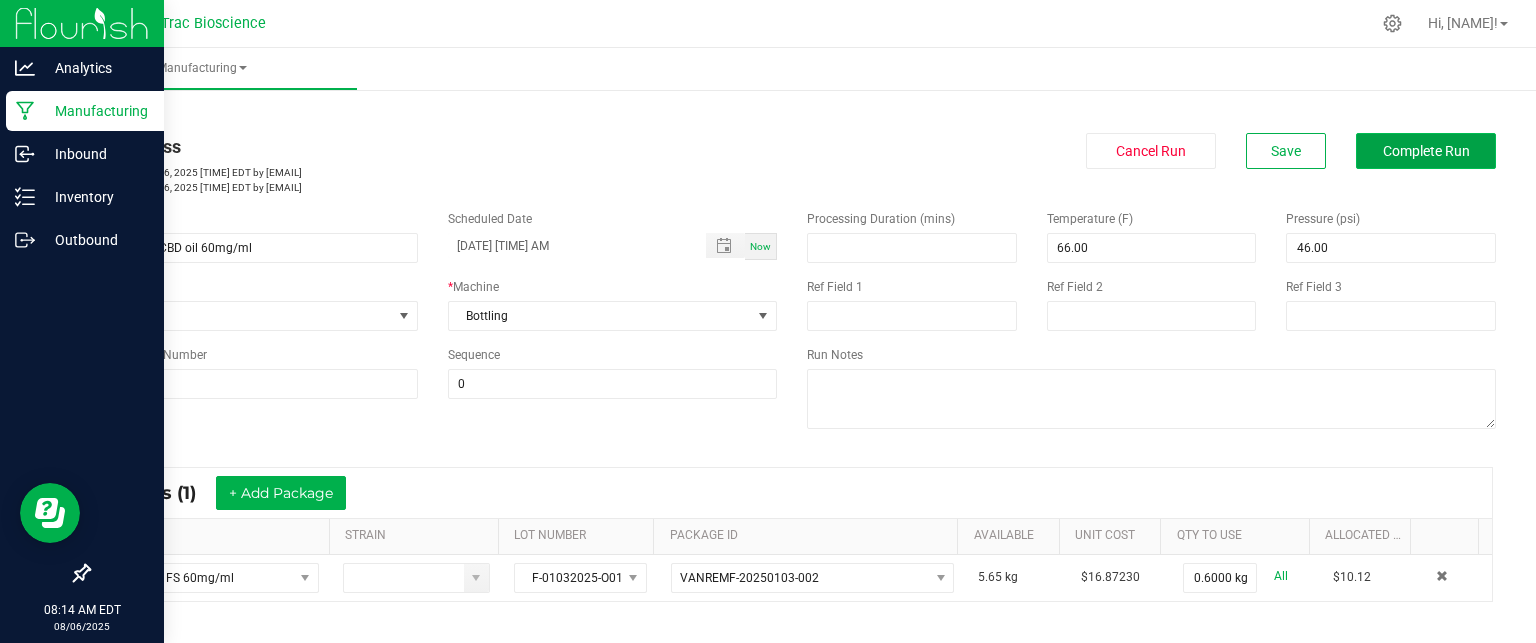 click on "Complete Run" at bounding box center [1426, 151] 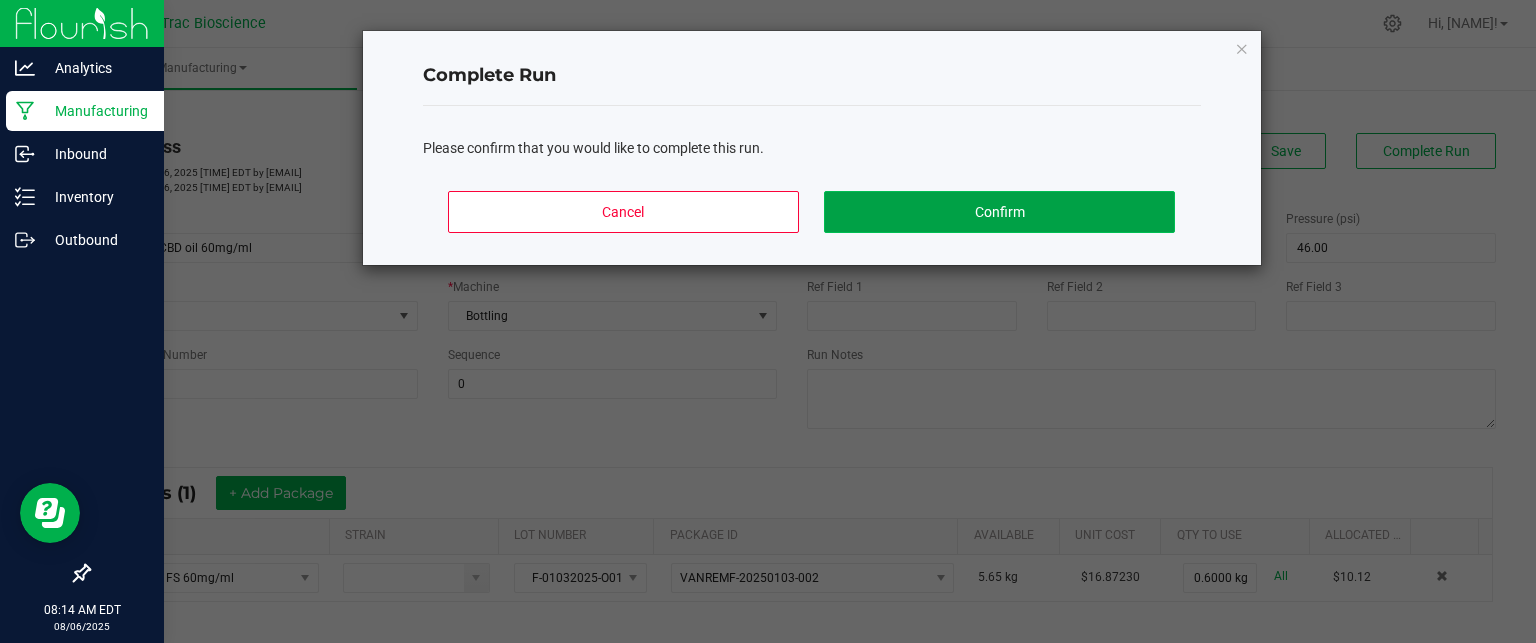 click on "Confirm" 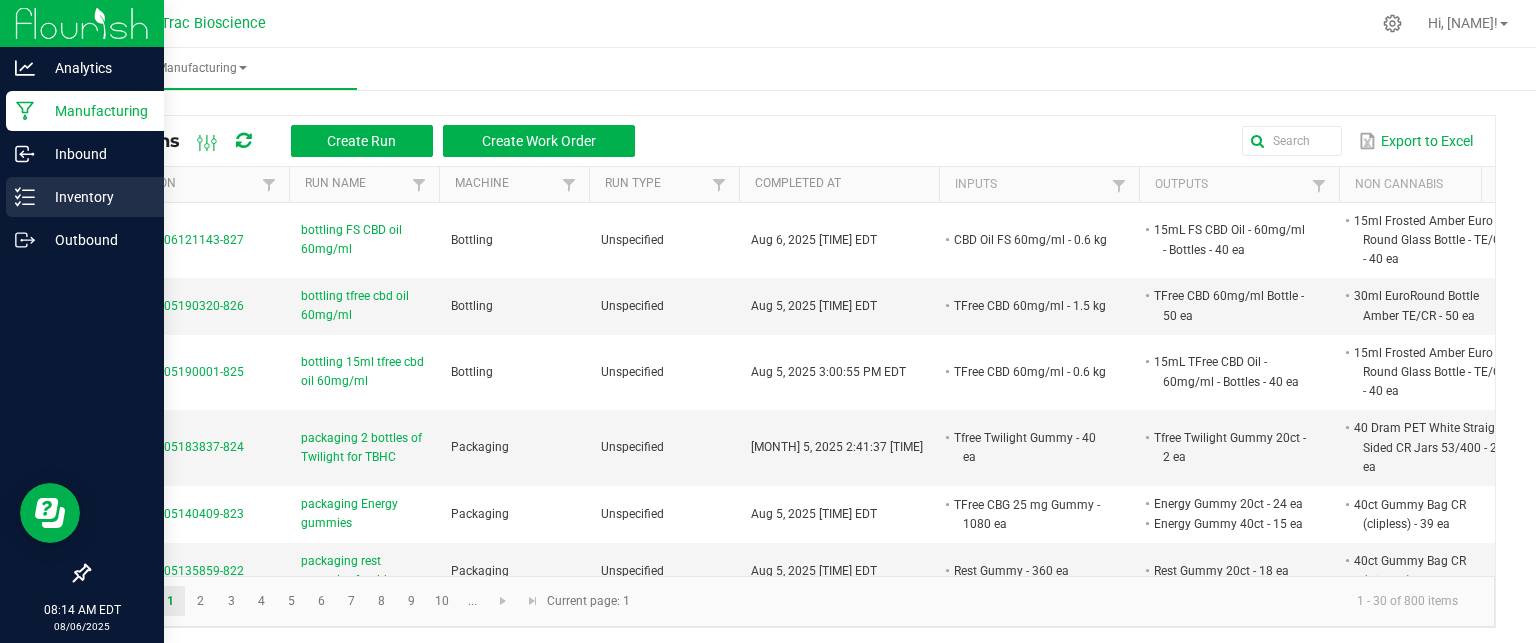 click on "Inventory" at bounding box center (95, 197) 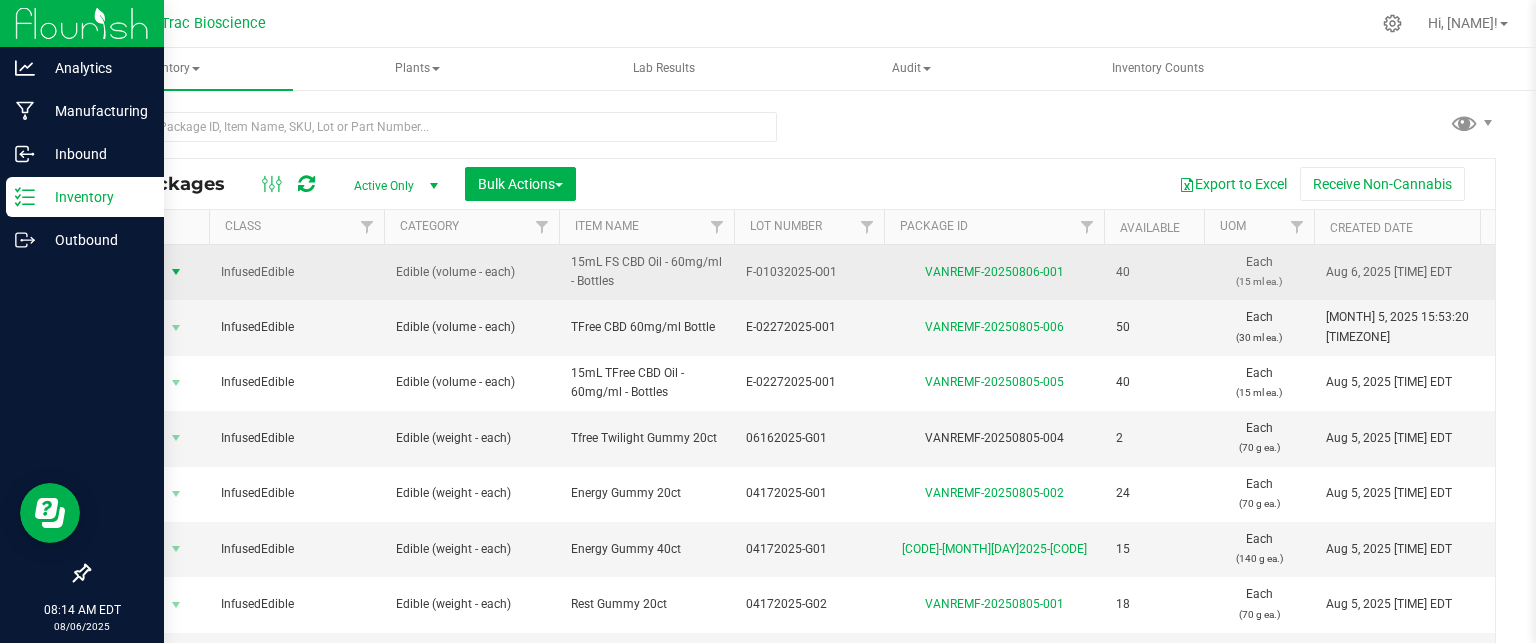 click at bounding box center (176, 272) 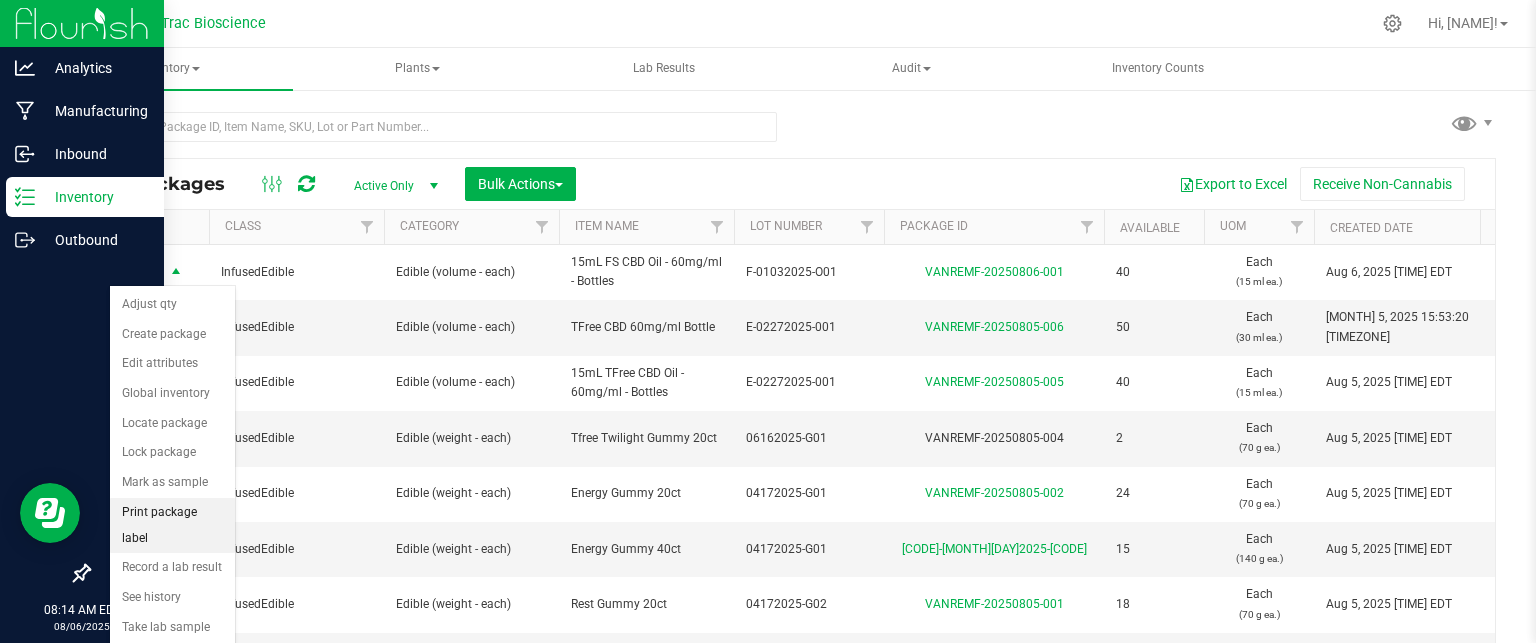 click on "Print package label" at bounding box center [172, 525] 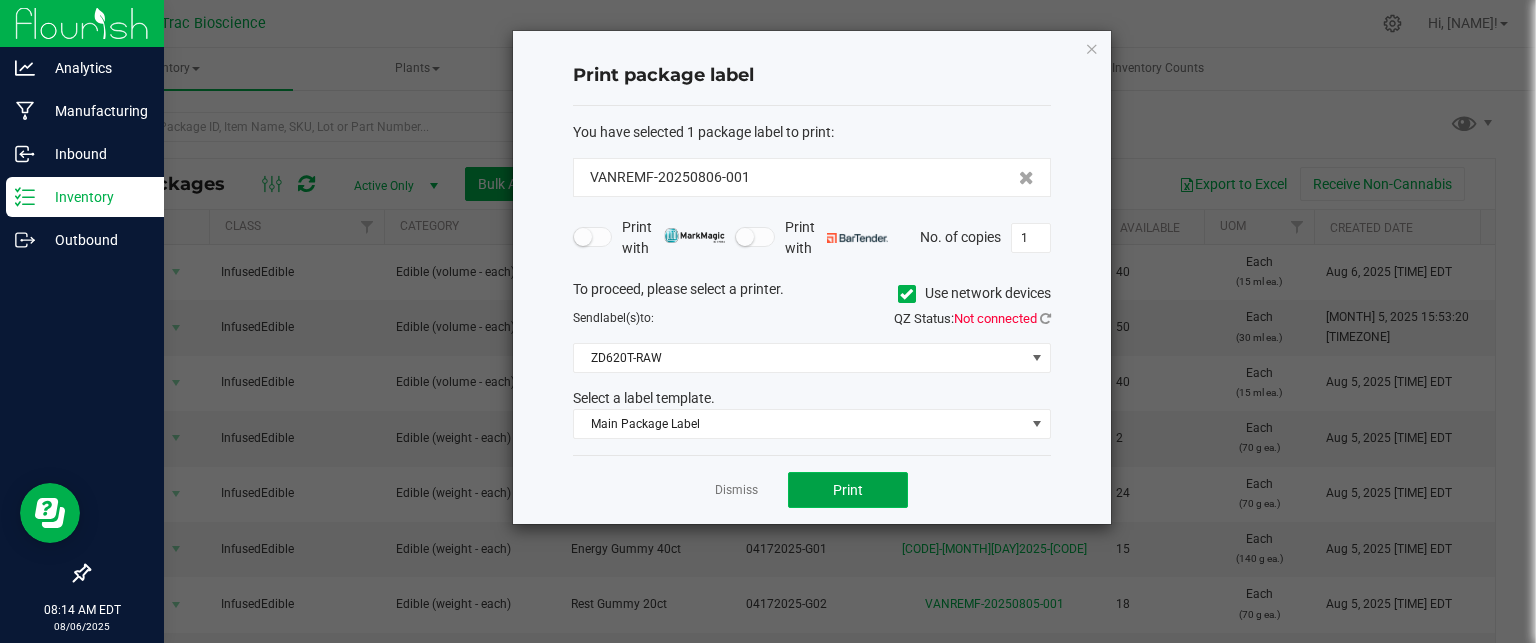 click on "Print" 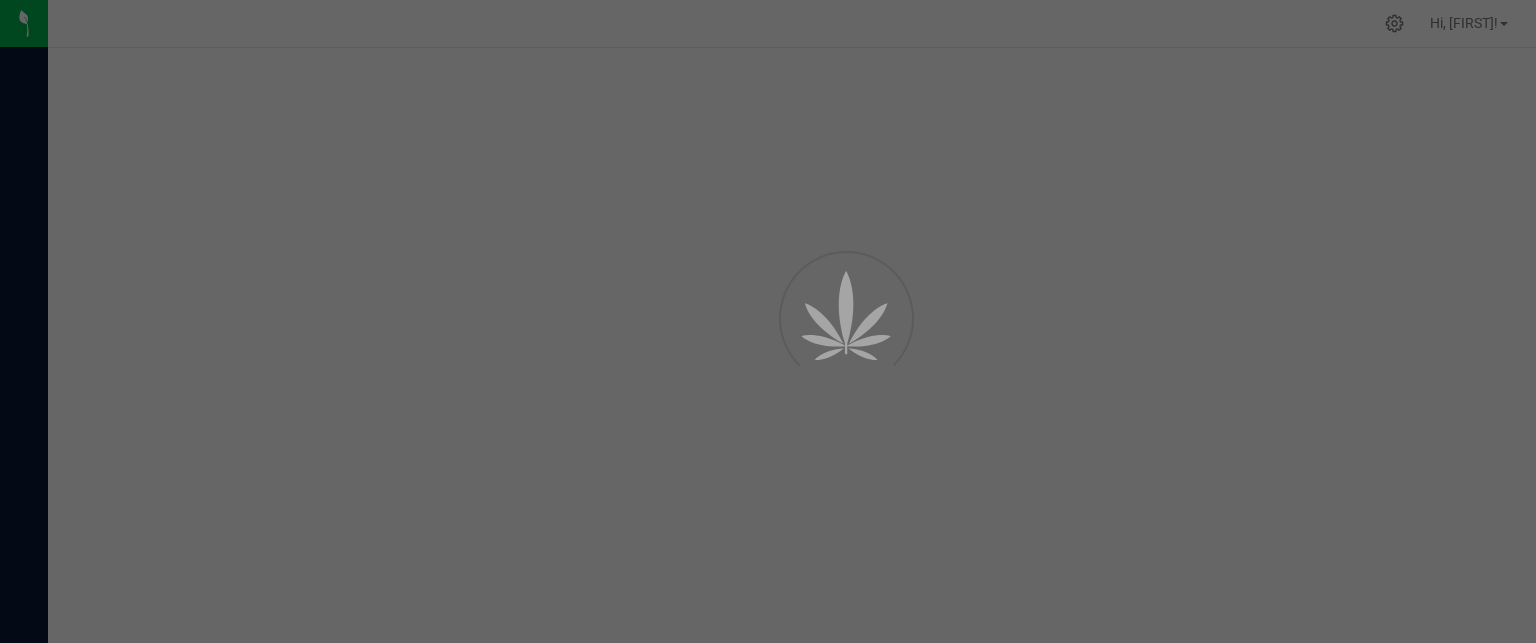 scroll, scrollTop: 0, scrollLeft: 0, axis: both 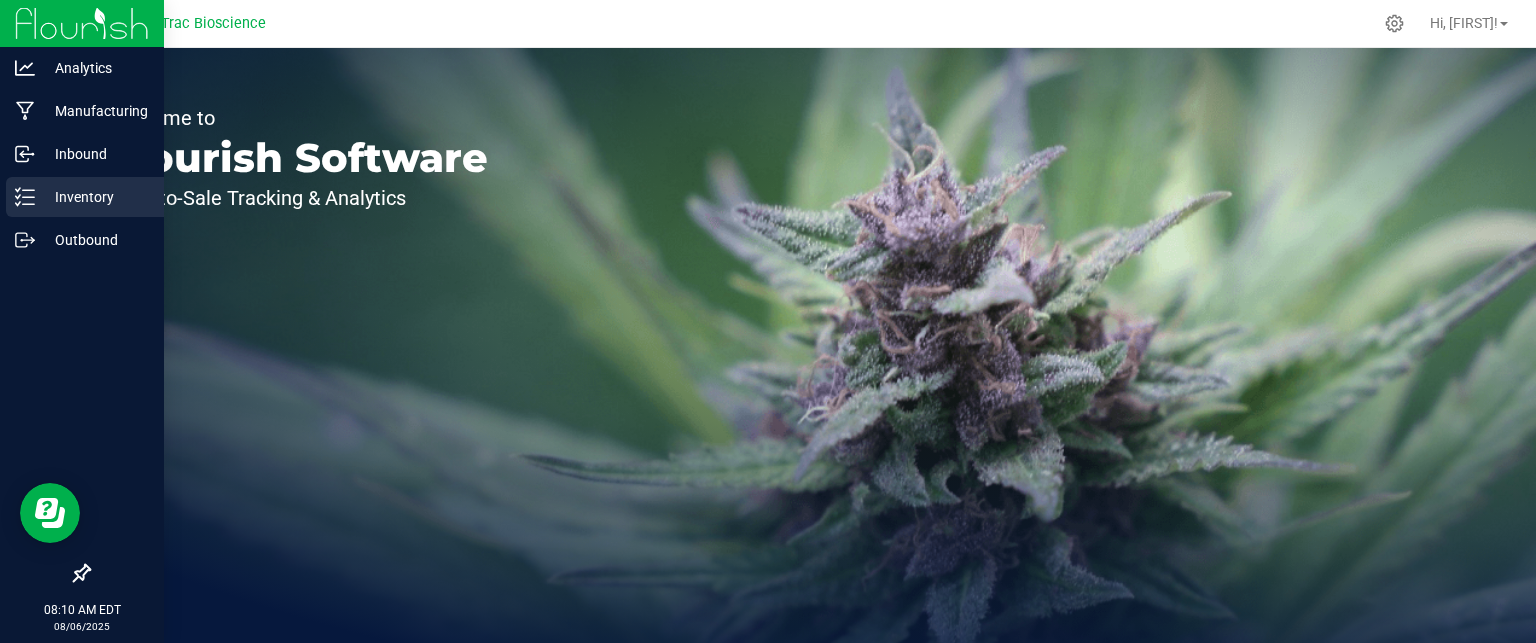 click on "Inventory" at bounding box center [95, 197] 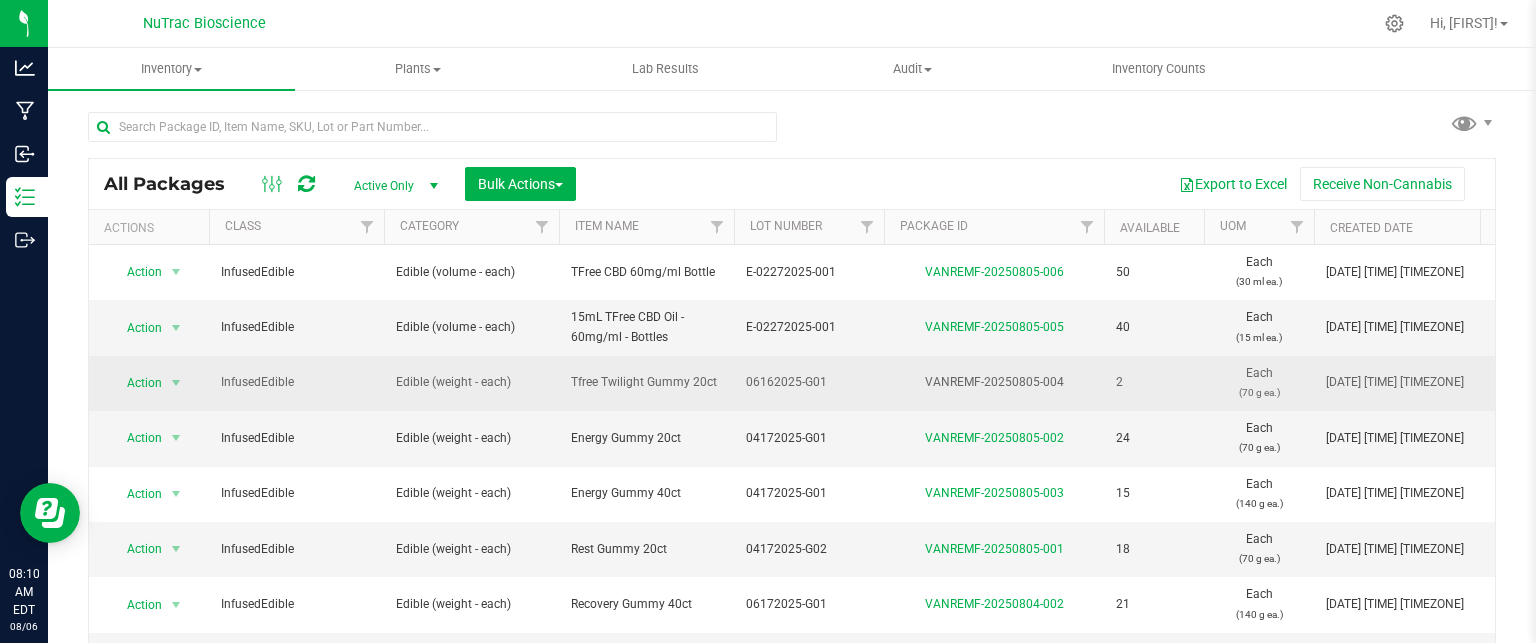 scroll, scrollTop: 0, scrollLeft: 227, axis: horizontal 